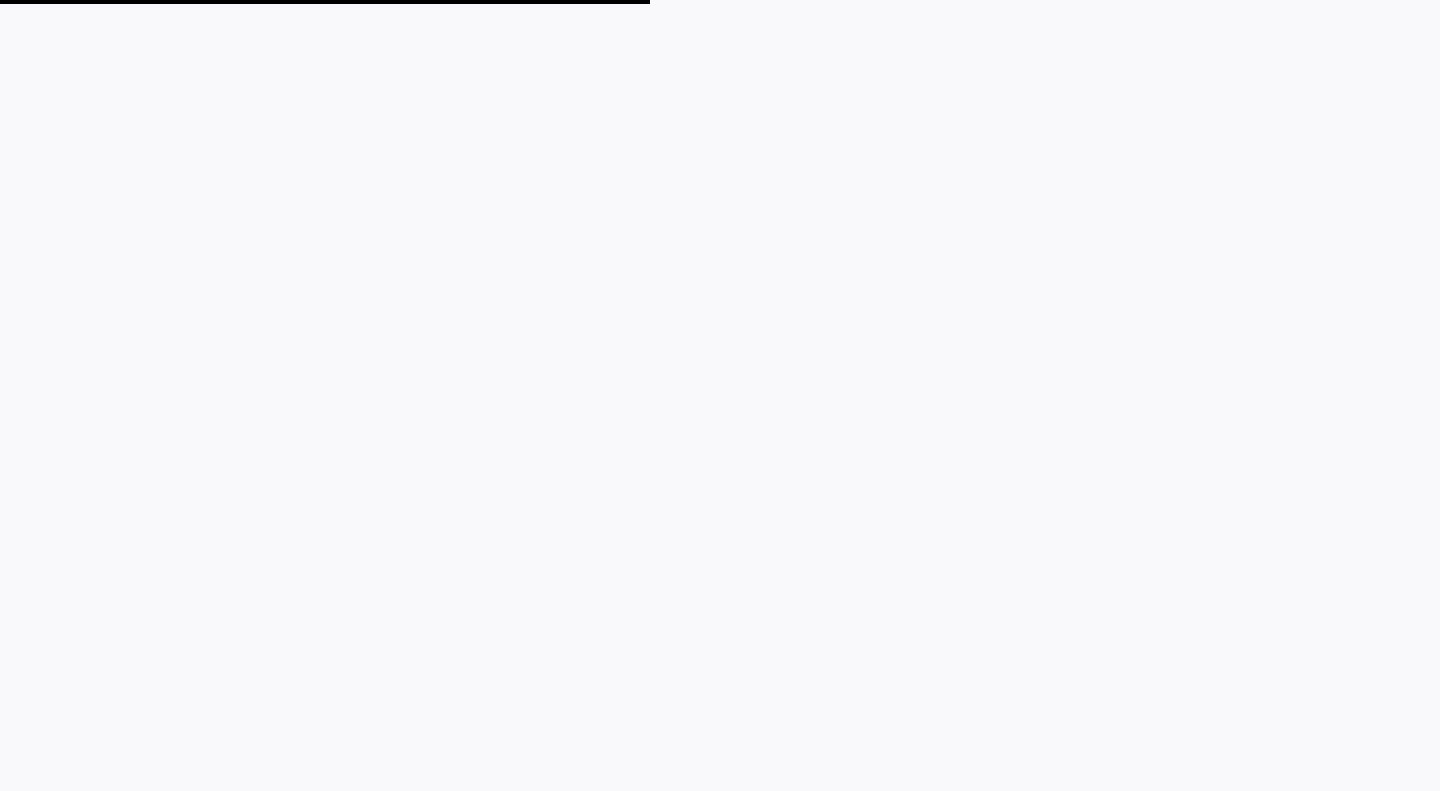 scroll, scrollTop: 0, scrollLeft: 0, axis: both 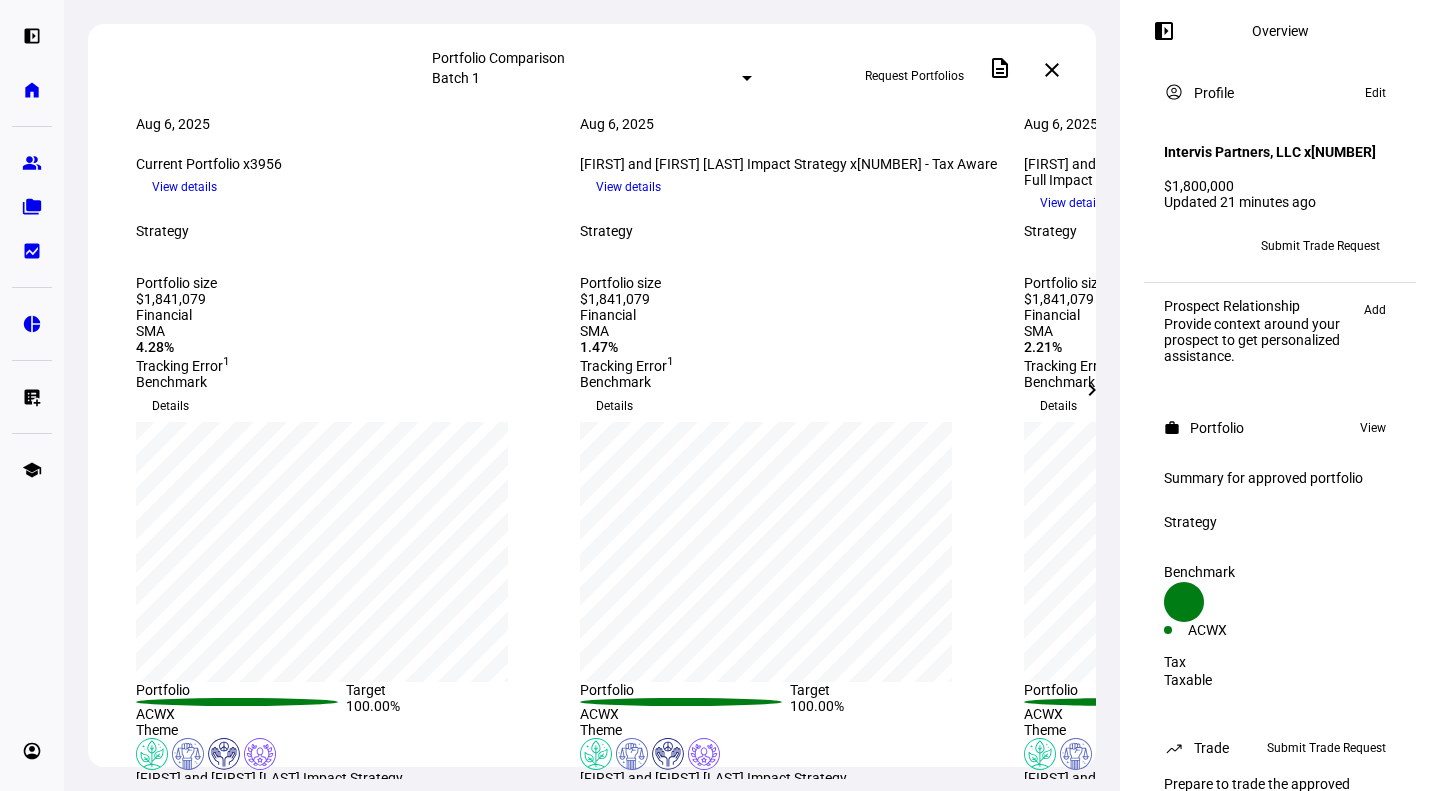 click on "chevron_right" 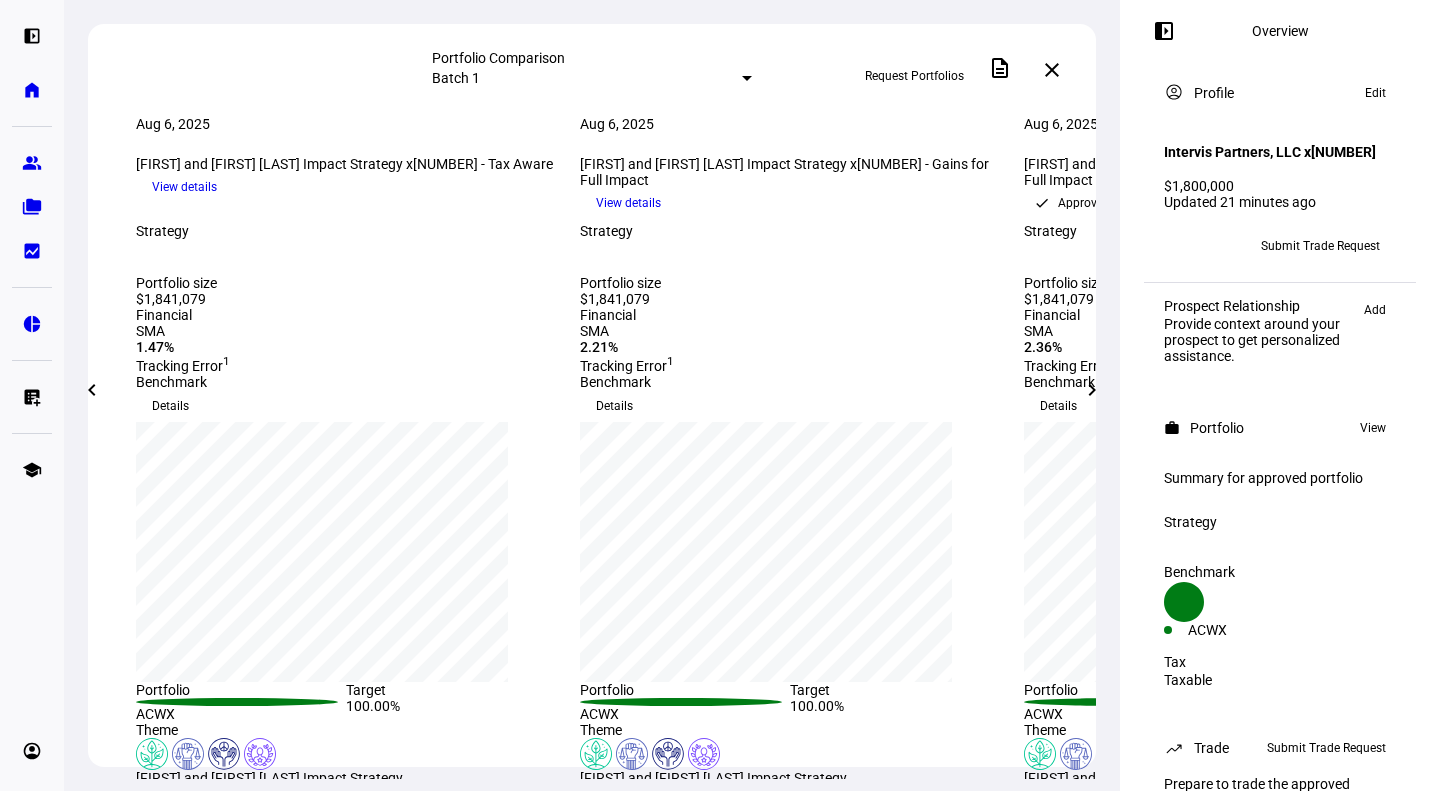click on "chevron_right" 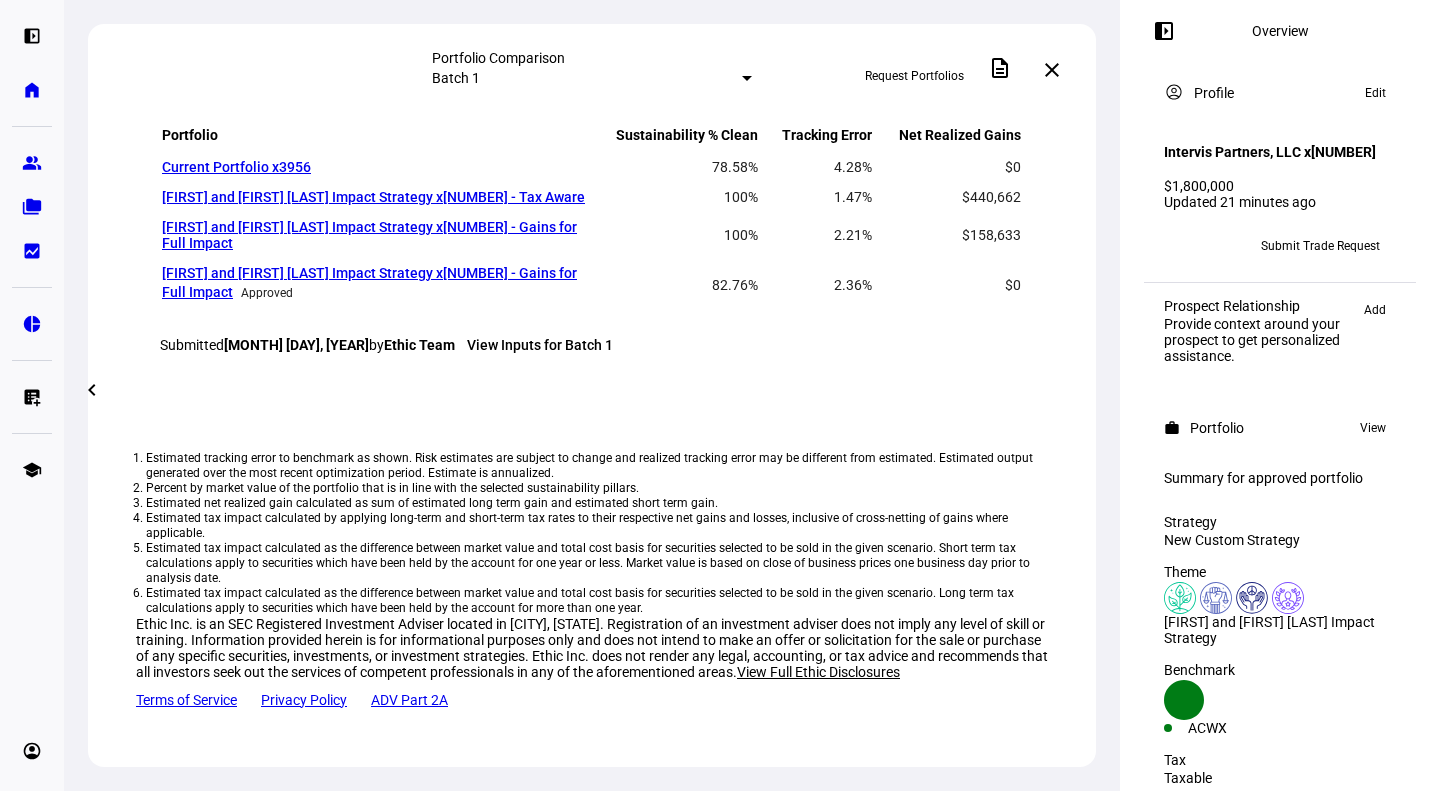 scroll, scrollTop: 1925, scrollLeft: 0, axis: vertical 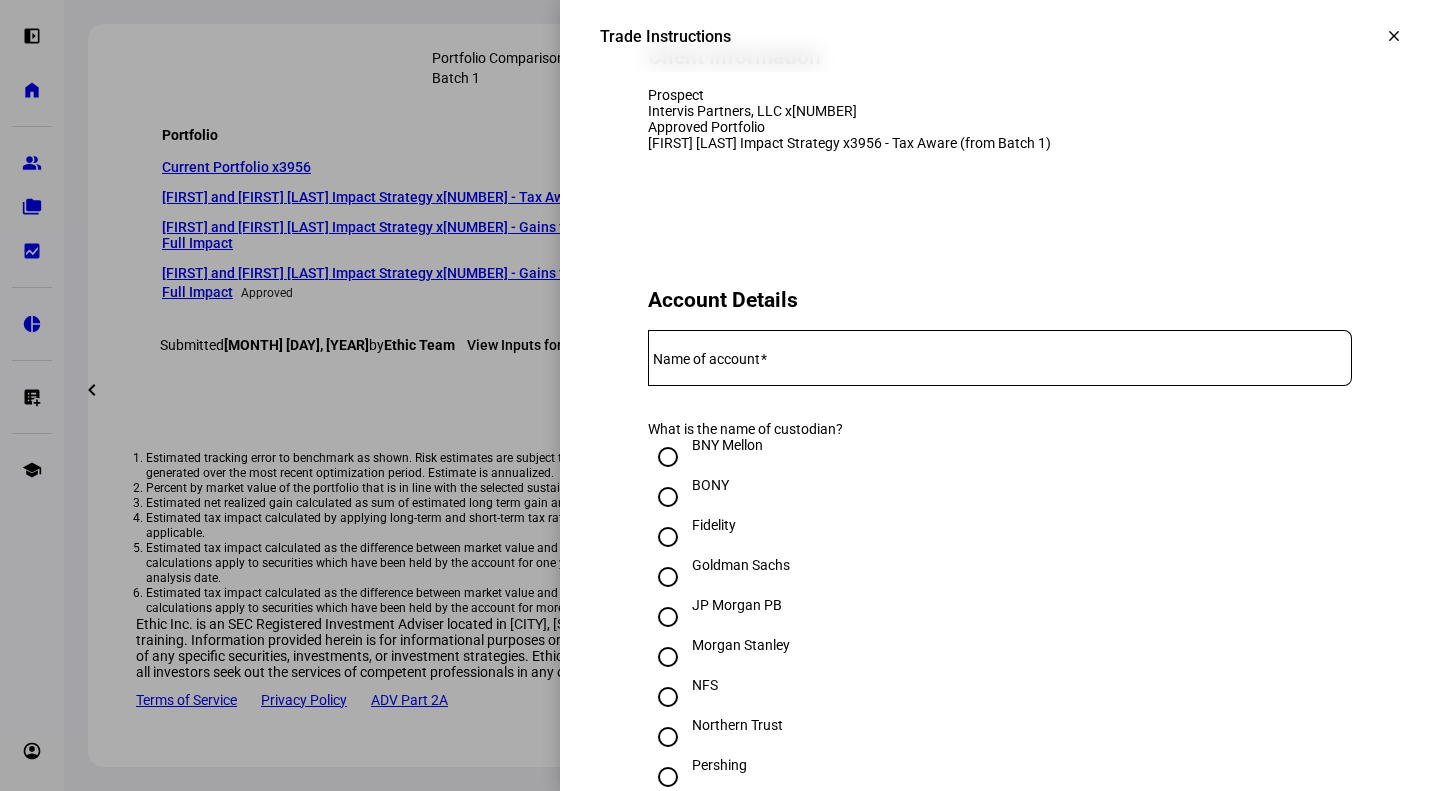 click on "Name of account" at bounding box center (1000, 354) 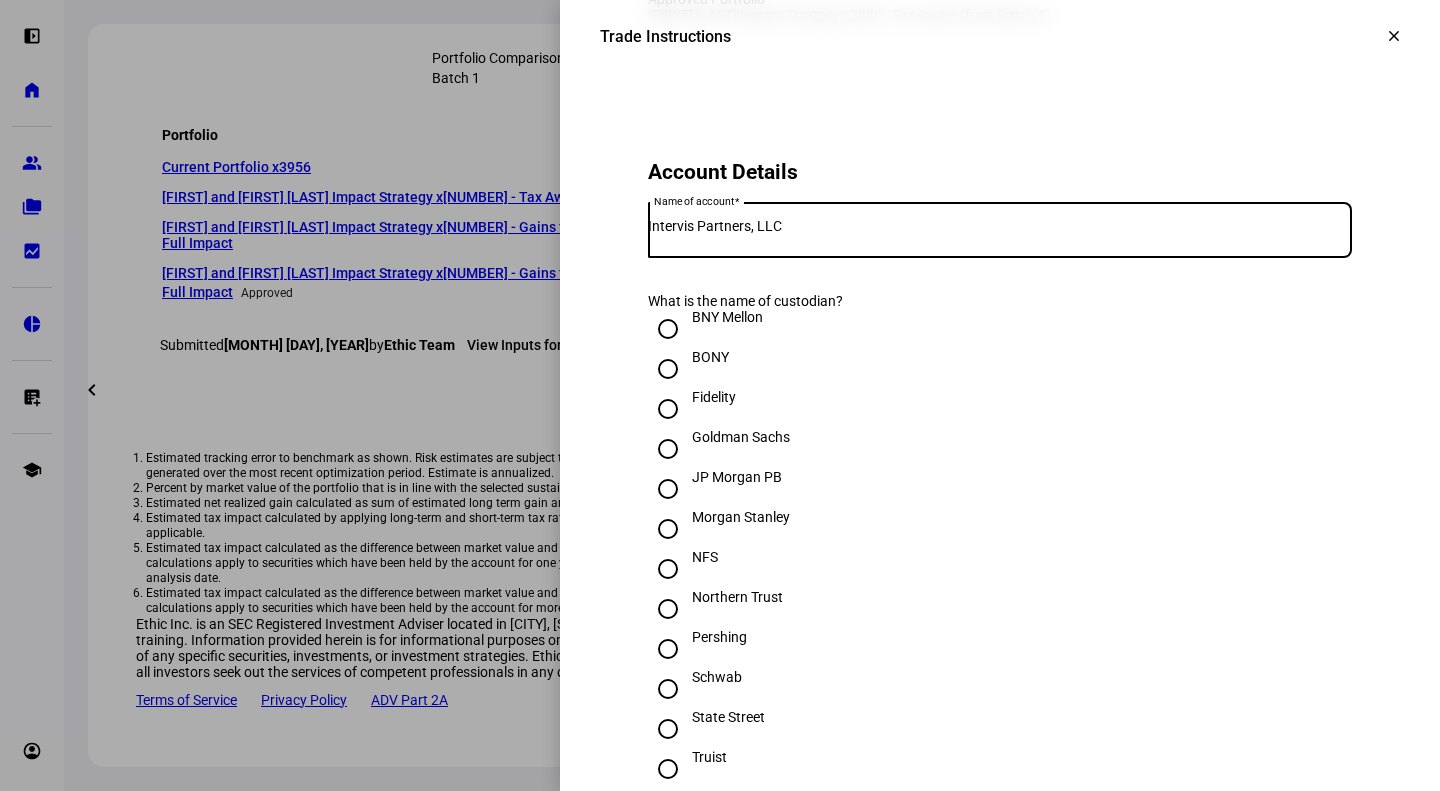 scroll, scrollTop: 400, scrollLeft: 0, axis: vertical 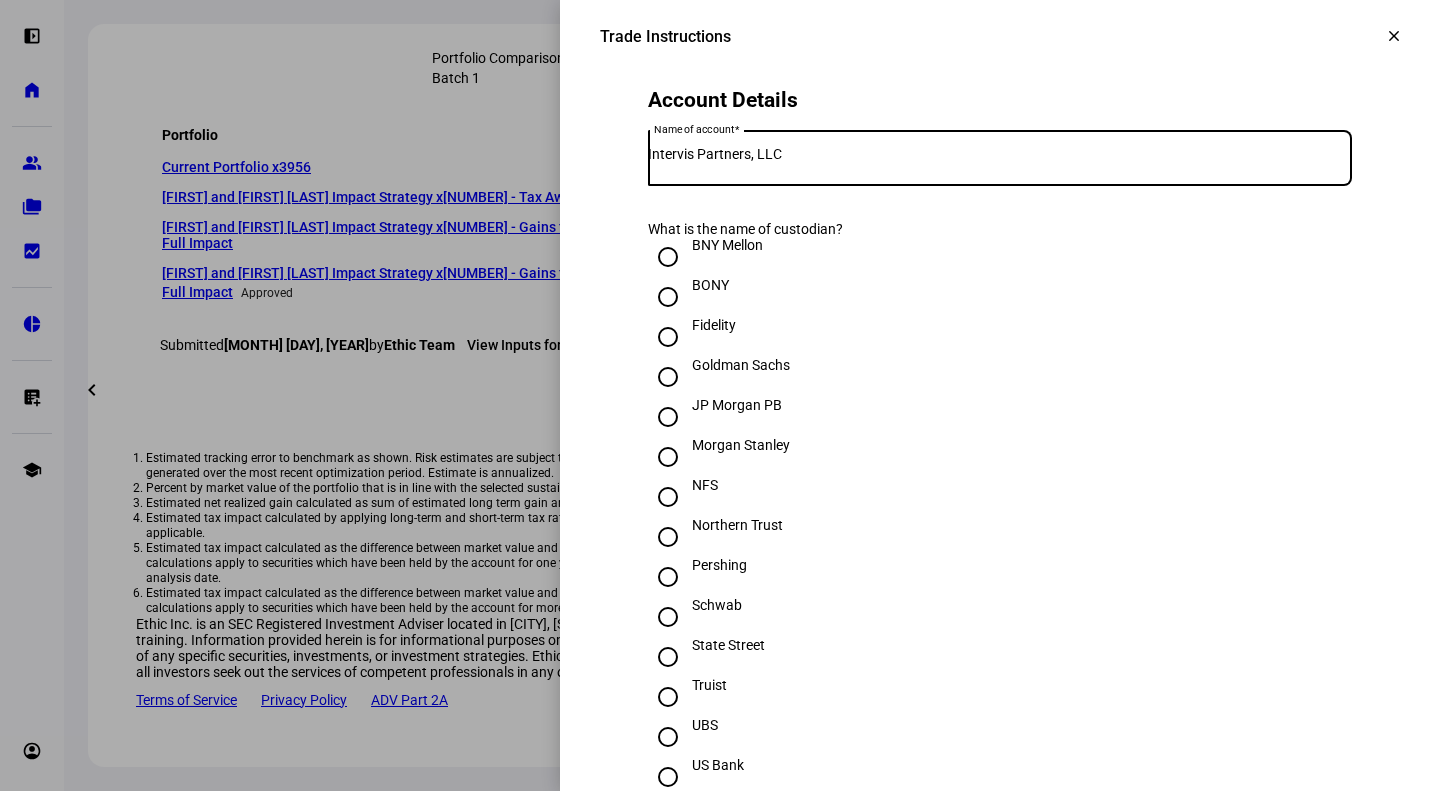 type on "Intervis Partners, LLC" 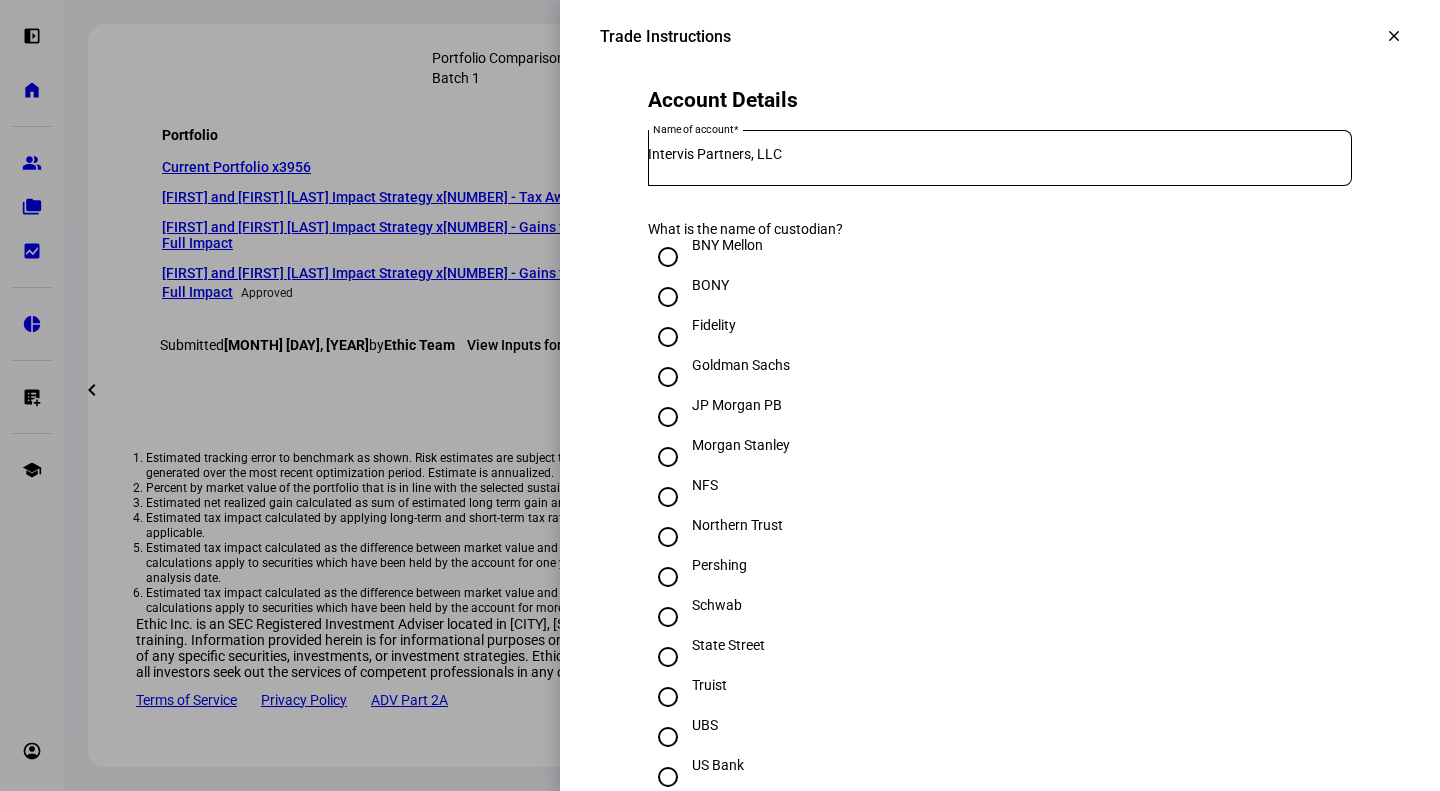 click at bounding box center (668, 617) 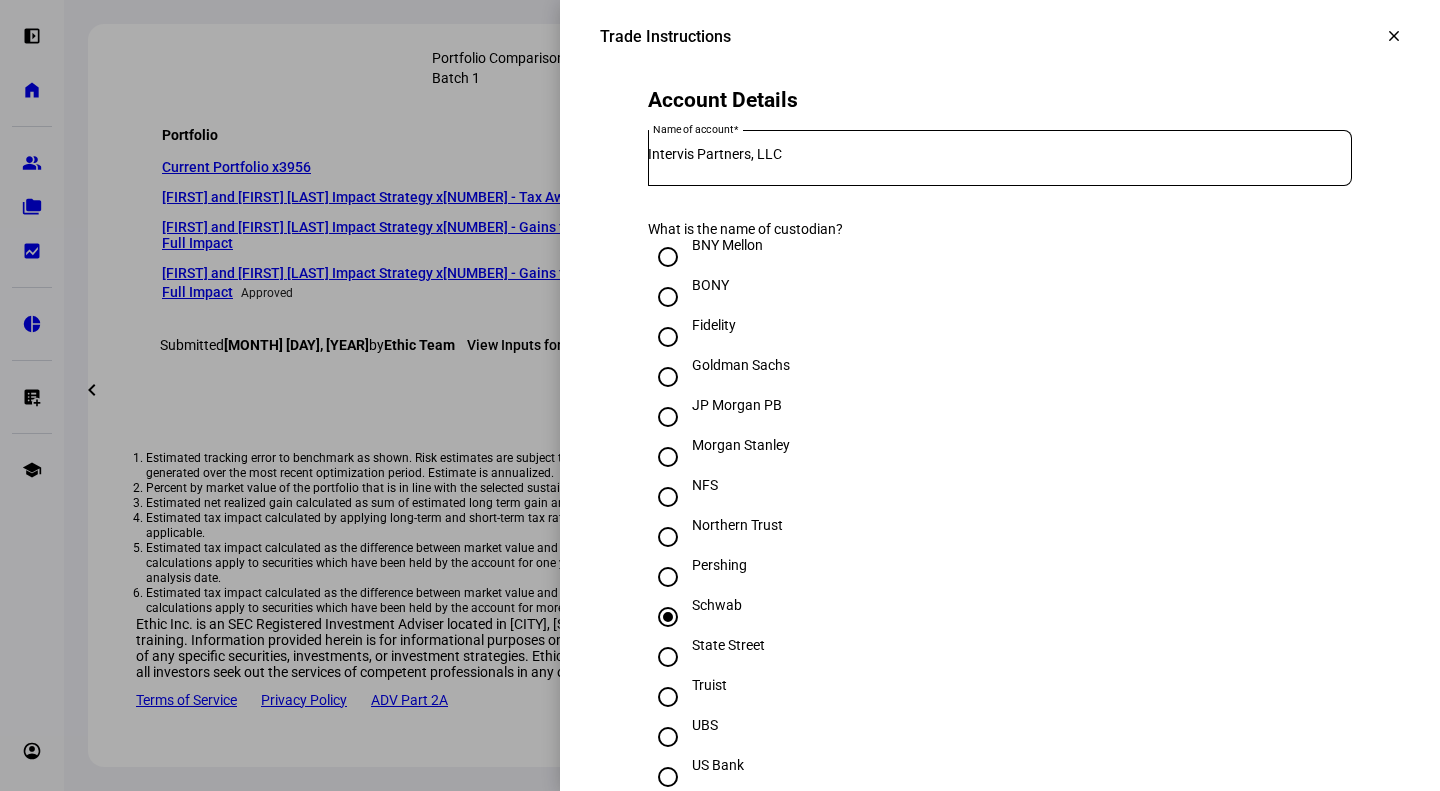radio on "true" 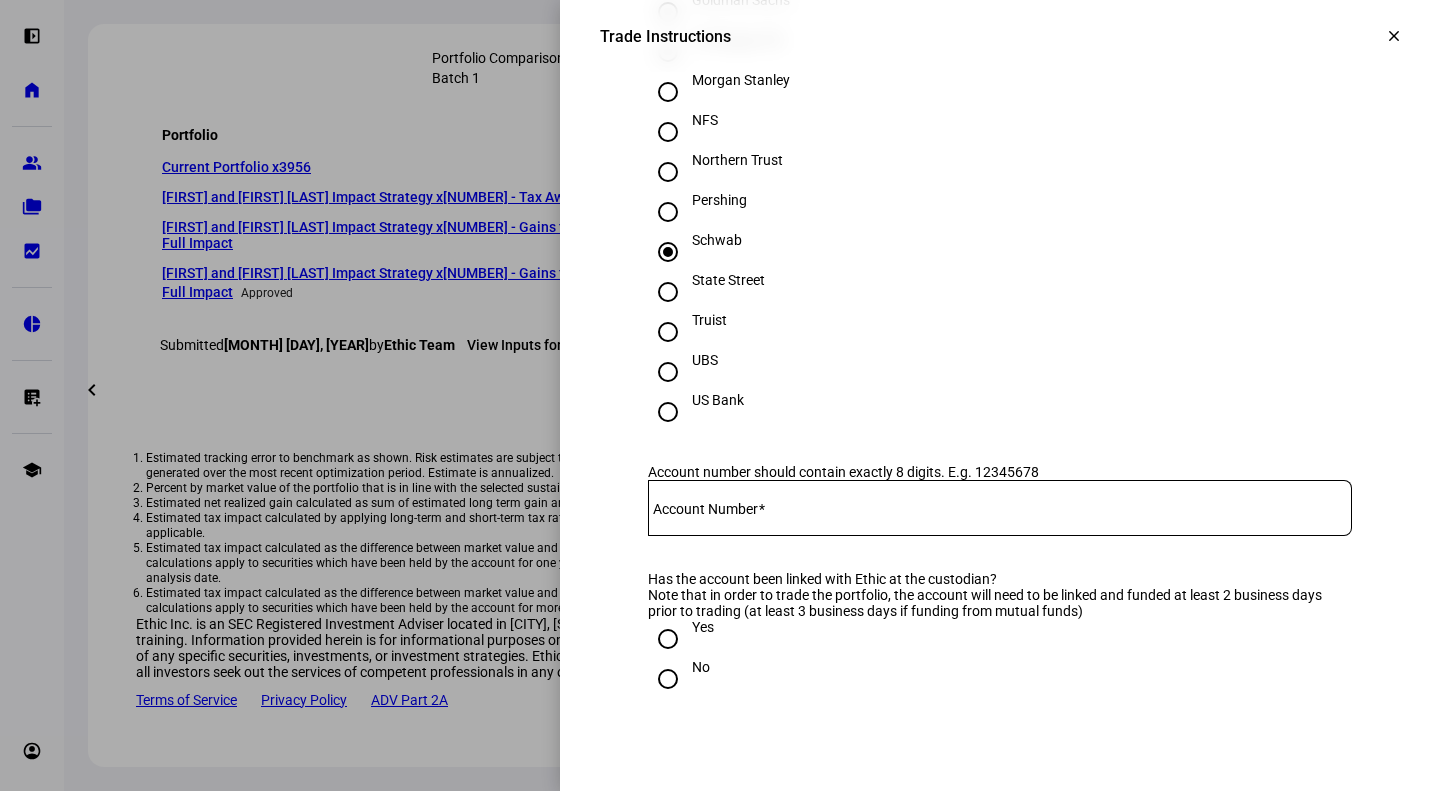 scroll, scrollTop: 800, scrollLeft: 0, axis: vertical 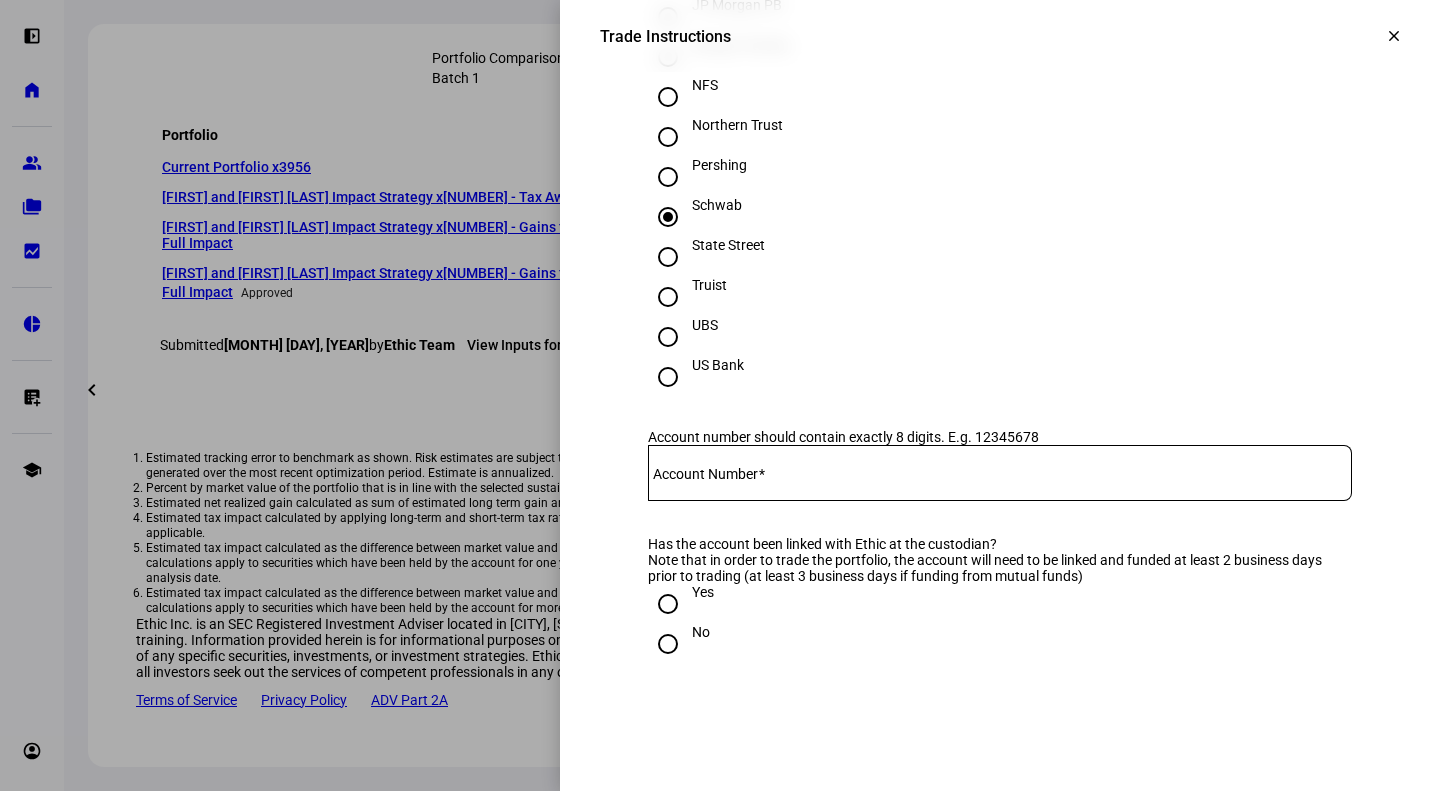 click on "Account Number" at bounding box center (1000, 469) 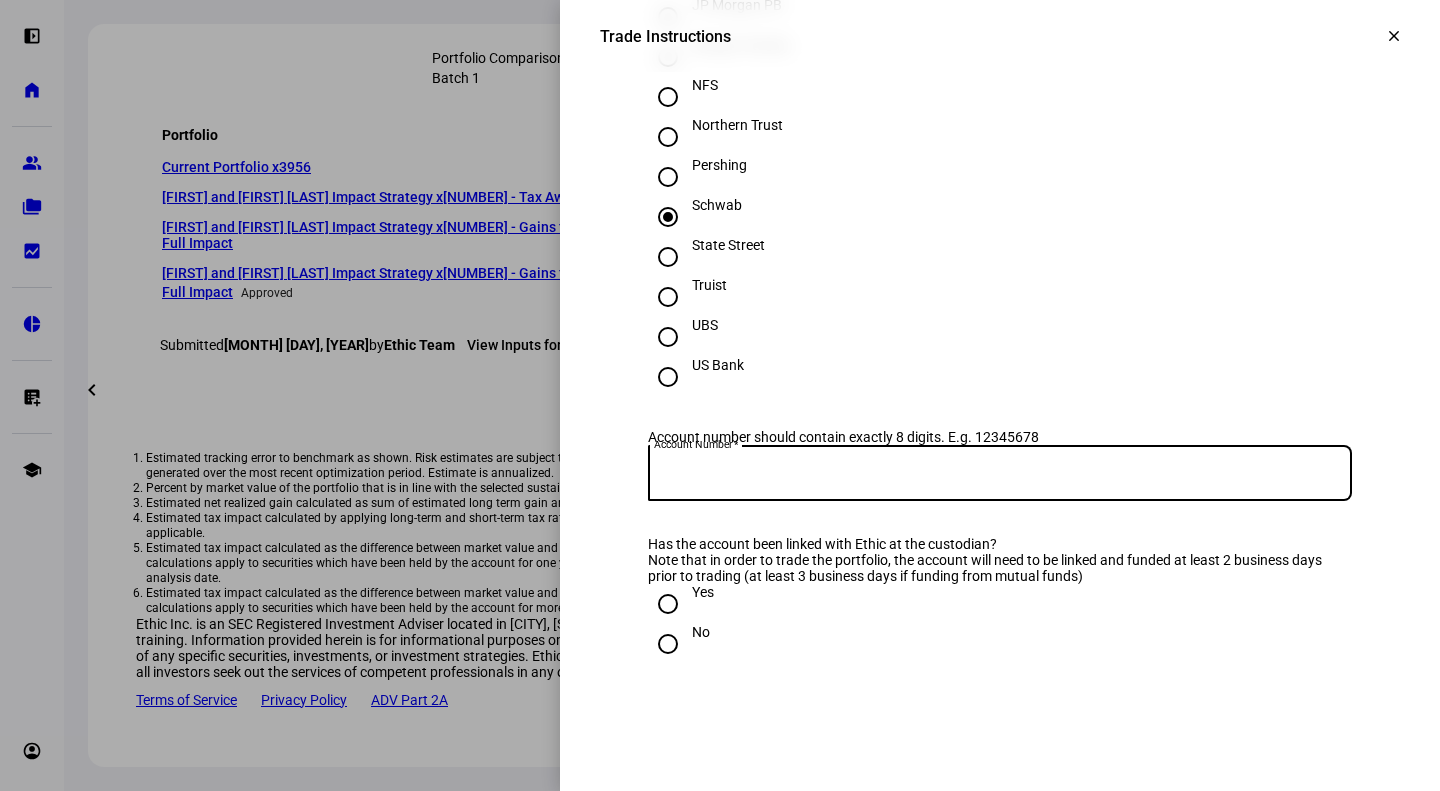 paste on "3996-3956" 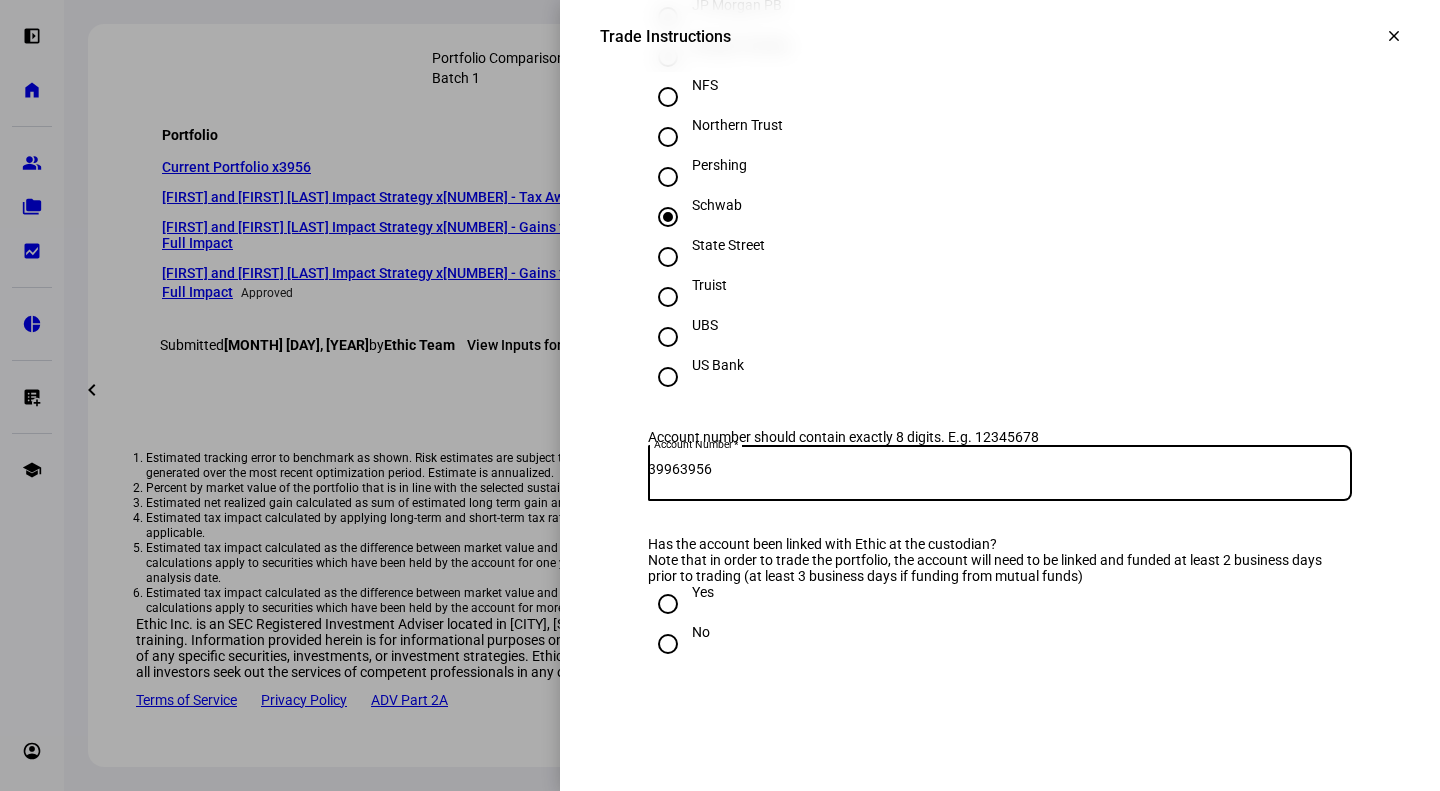 type on "39963956" 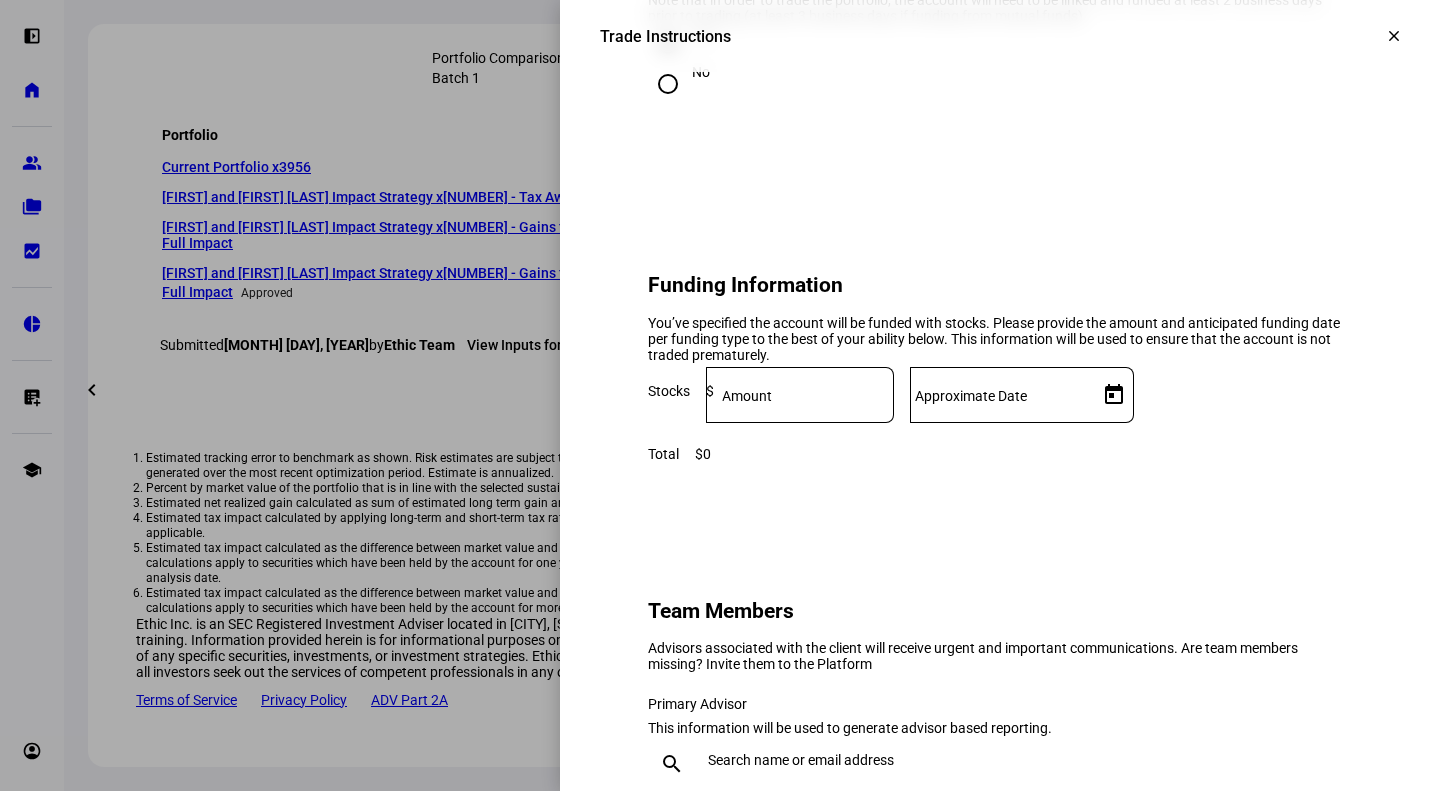 scroll, scrollTop: 1400, scrollLeft: 0, axis: vertical 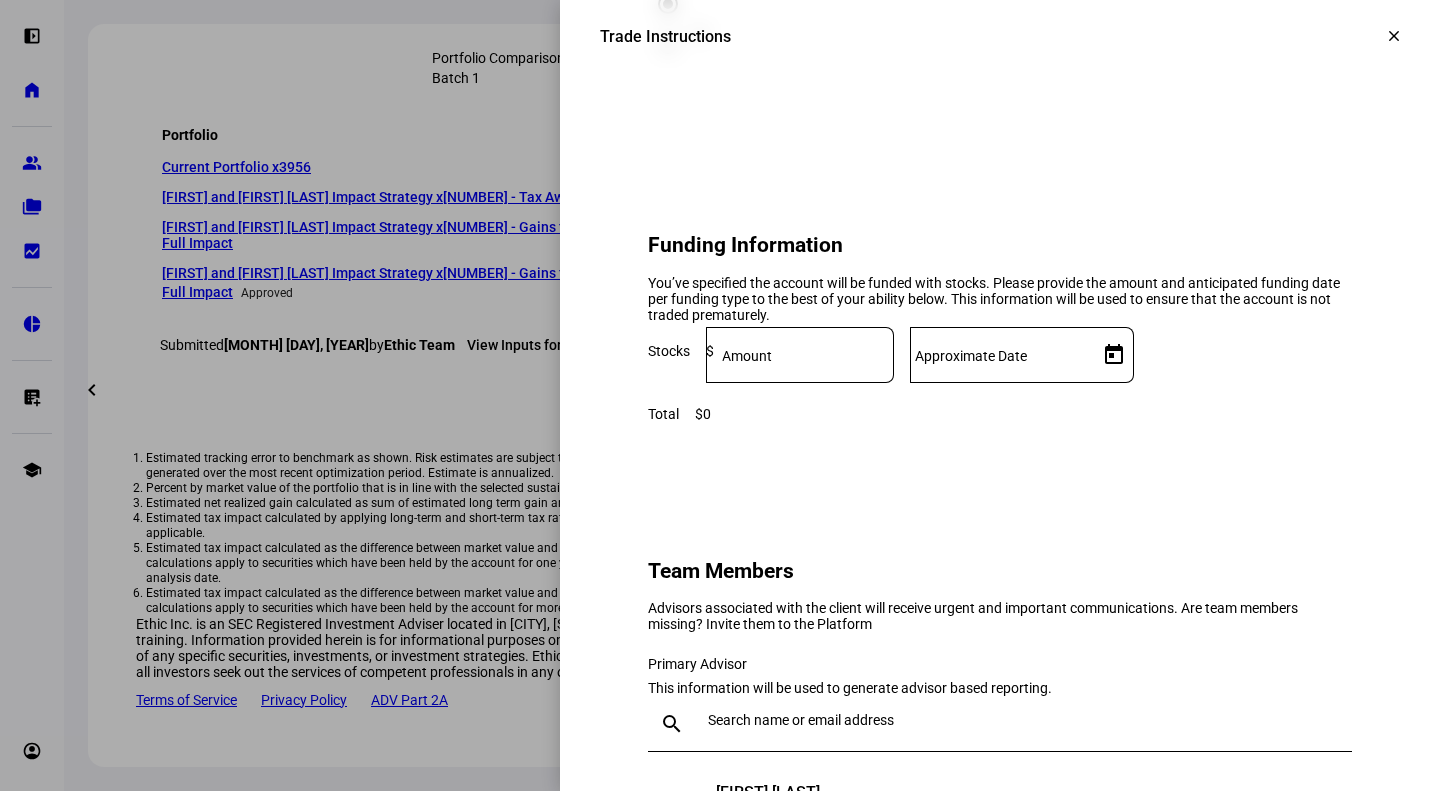 click at bounding box center [804, 351] 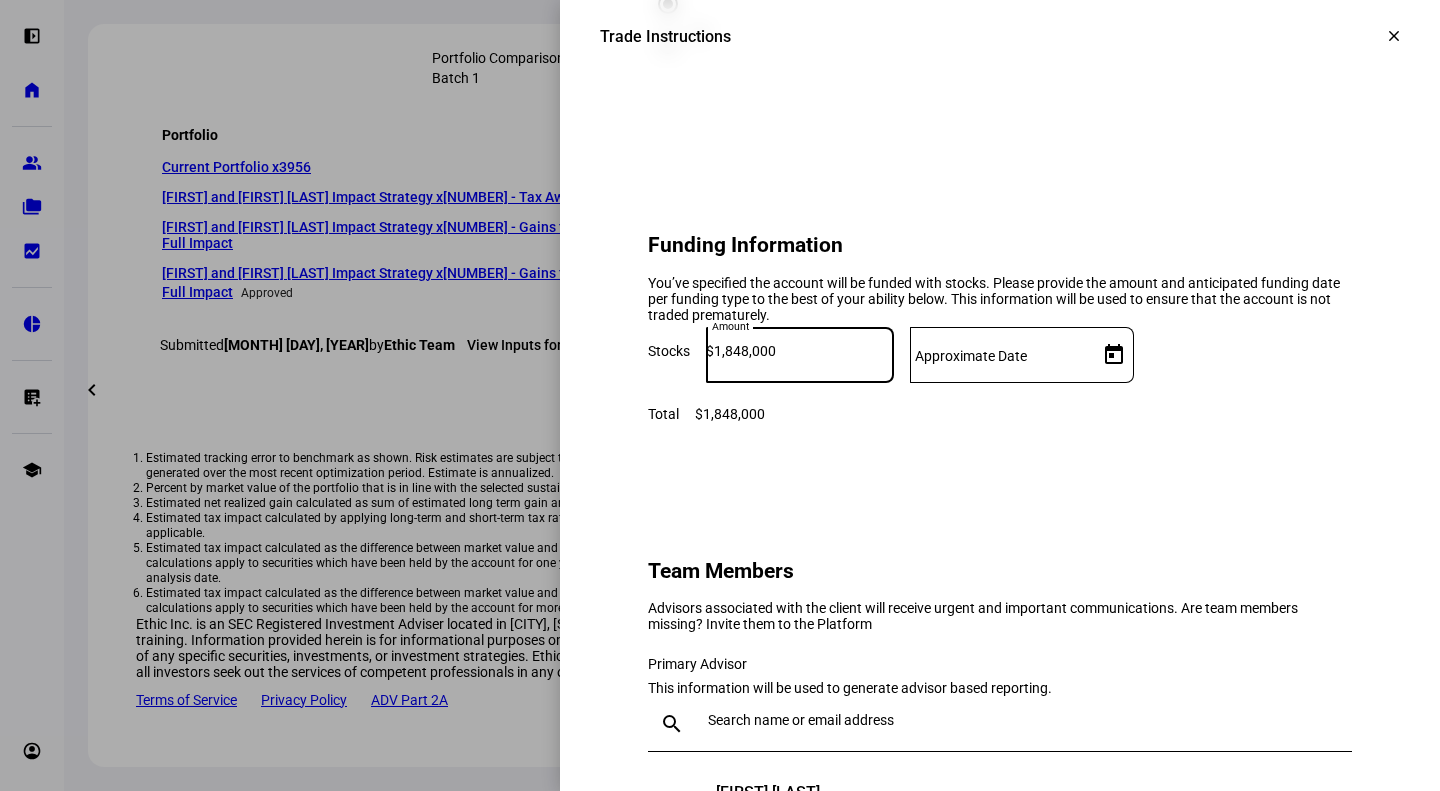 type on "1,848,000" 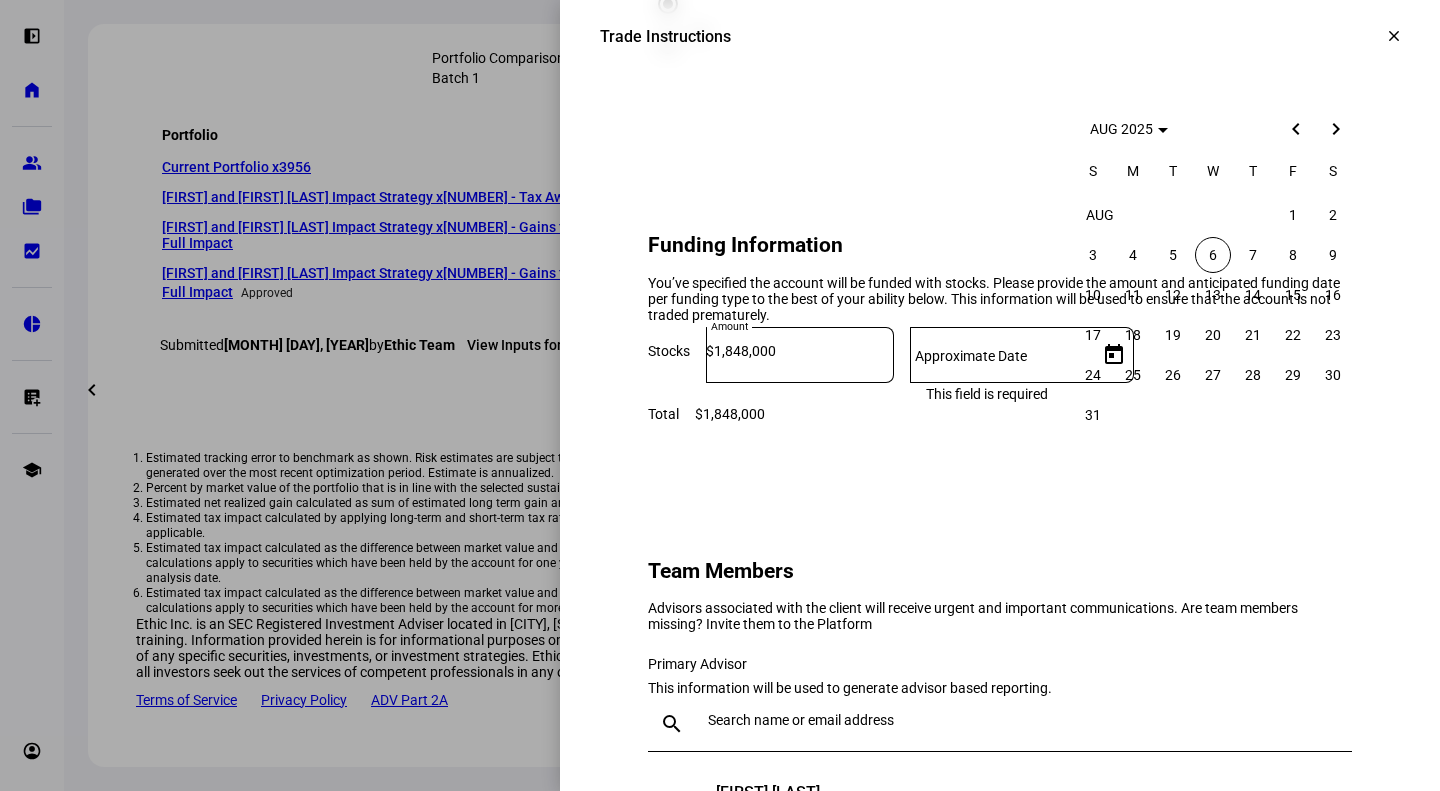 click on "6" at bounding box center (1213, 255) 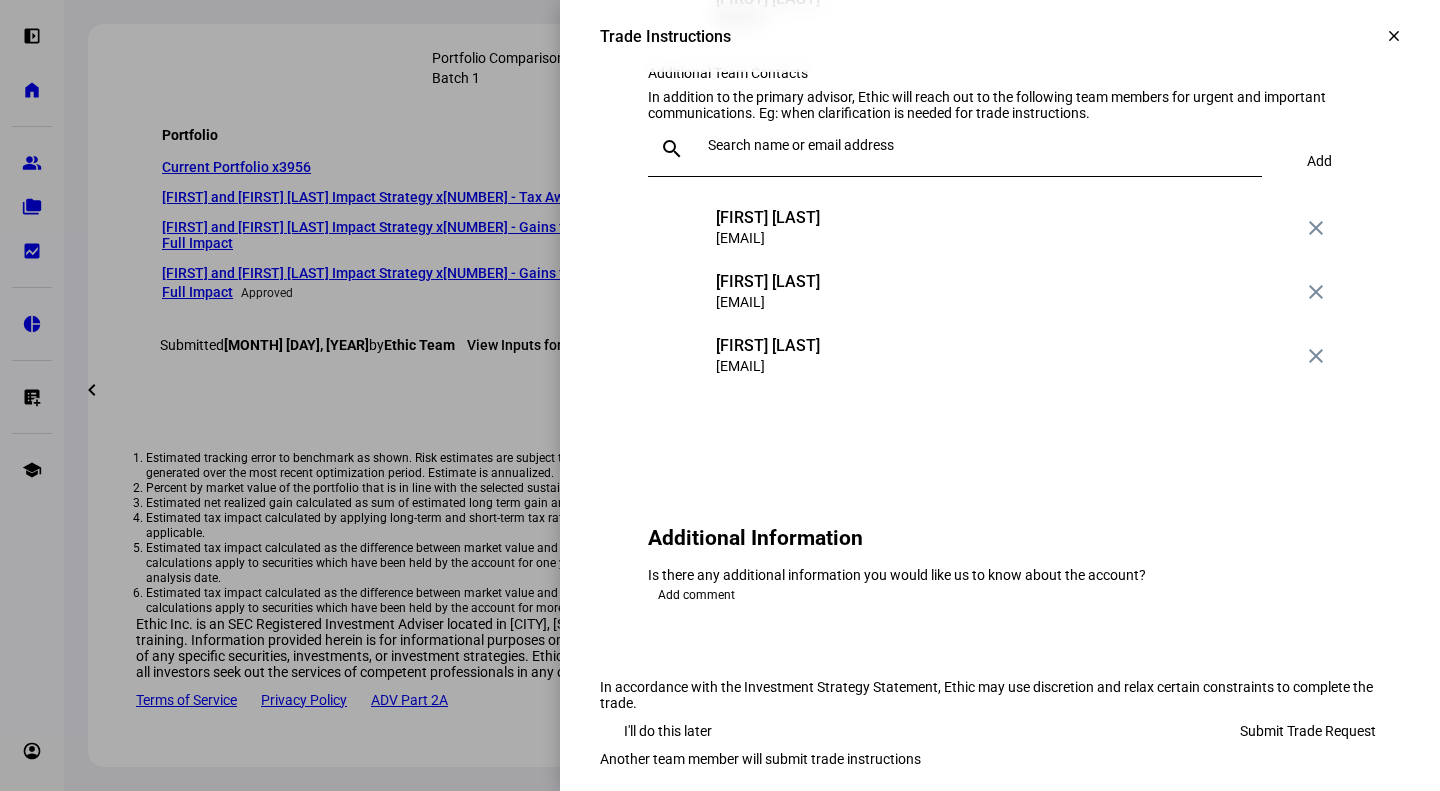 scroll, scrollTop: 2200, scrollLeft: 0, axis: vertical 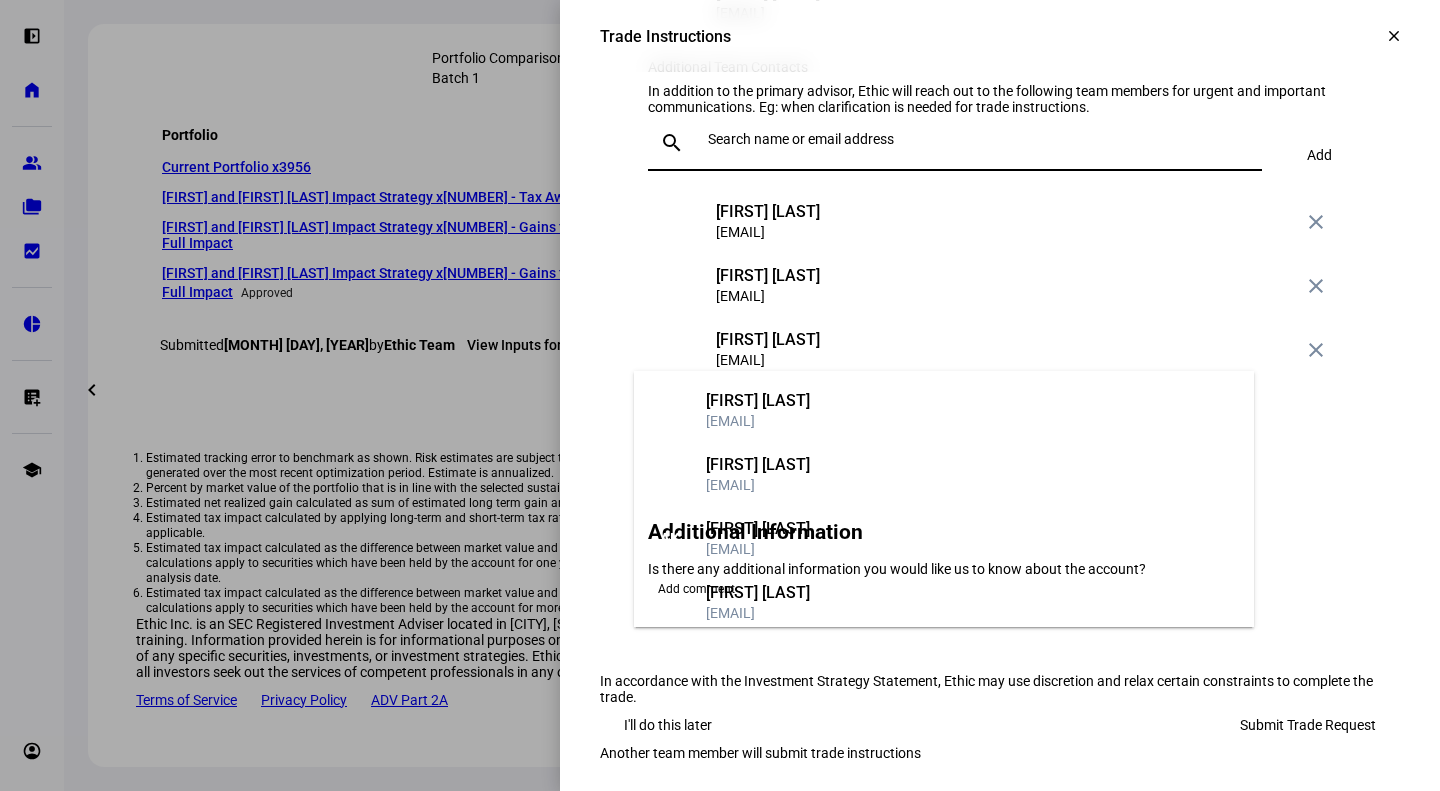 click at bounding box center [981, 139] 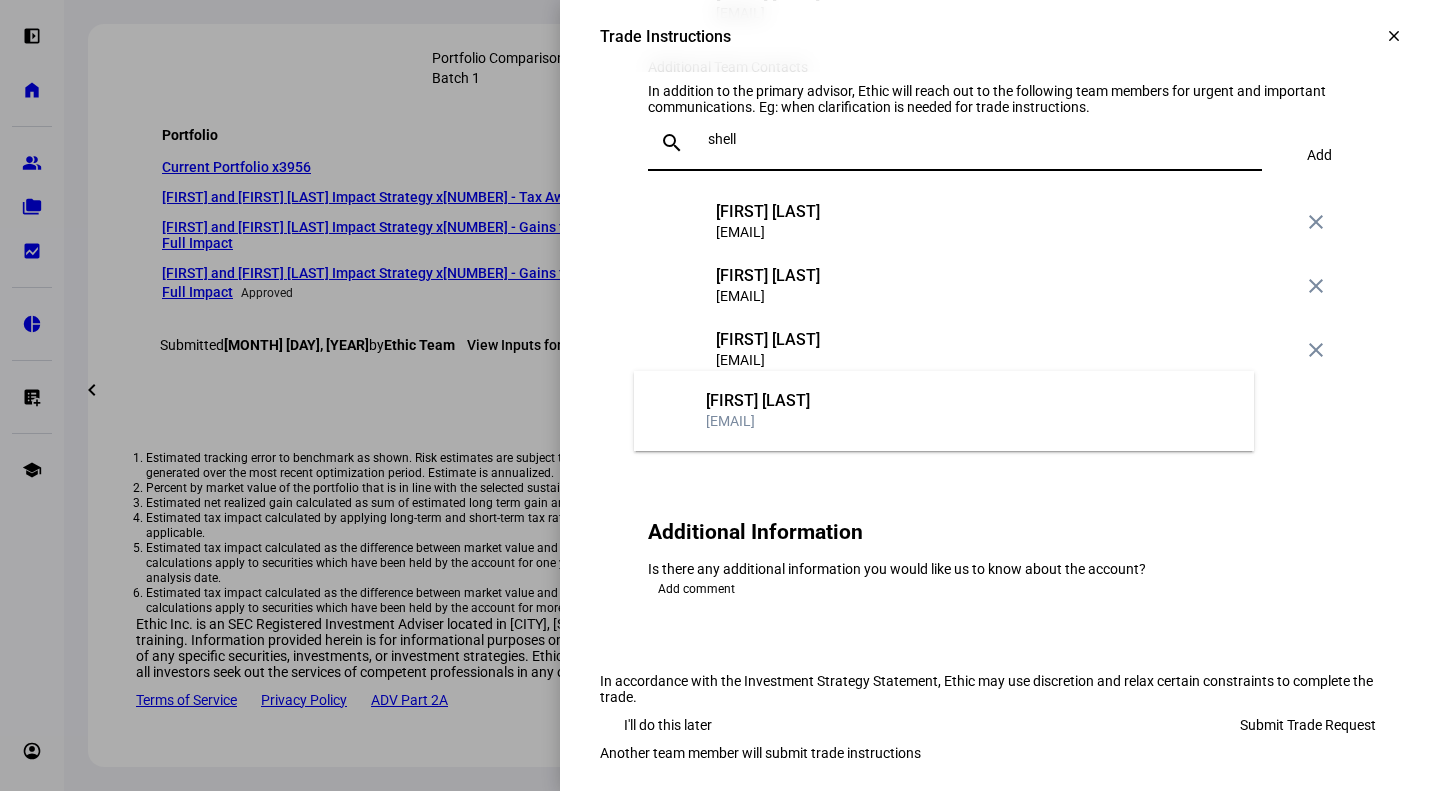 type on "shell" 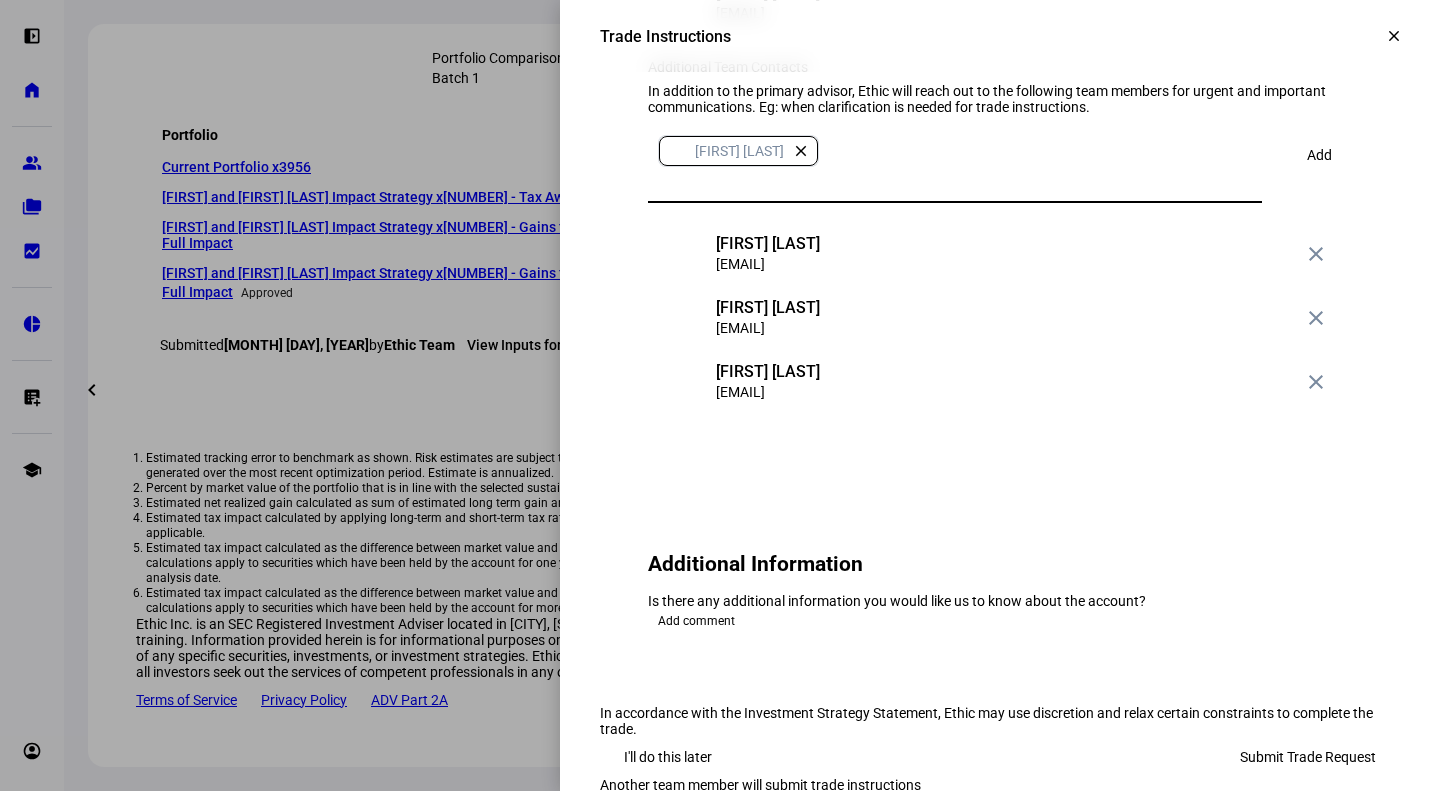 click 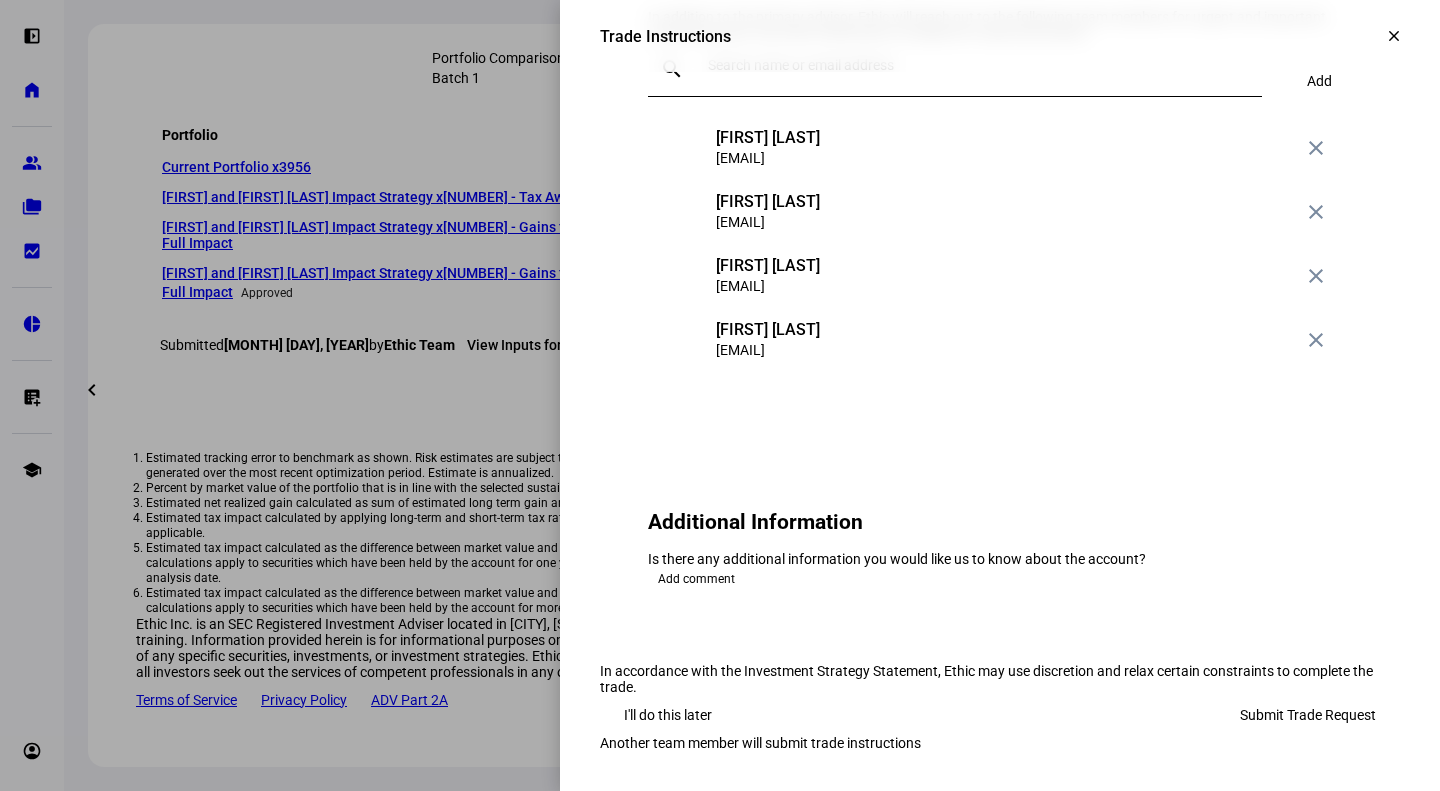 click on "Submit Trade Request" at bounding box center (1308, 715) 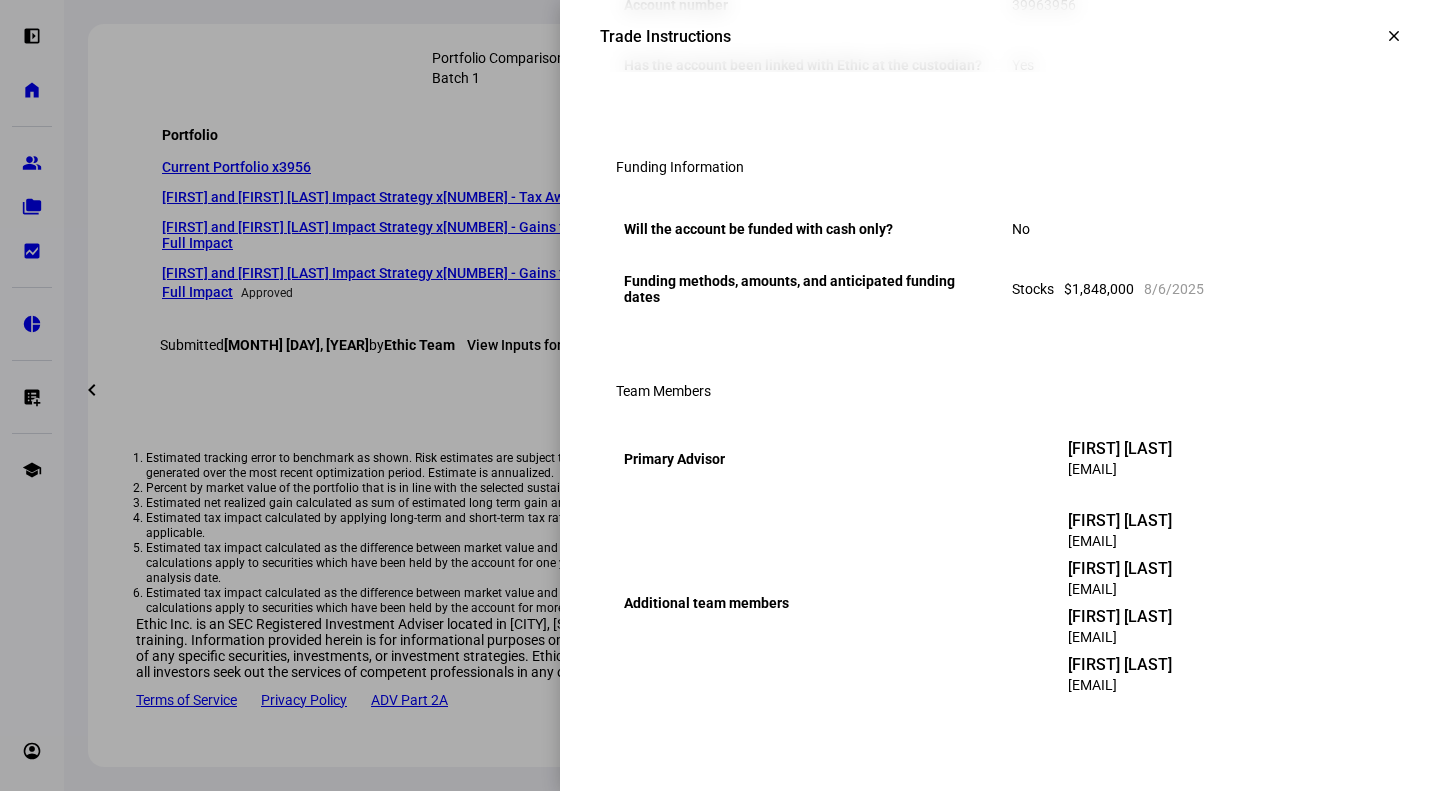 scroll, scrollTop: 926, scrollLeft: 0, axis: vertical 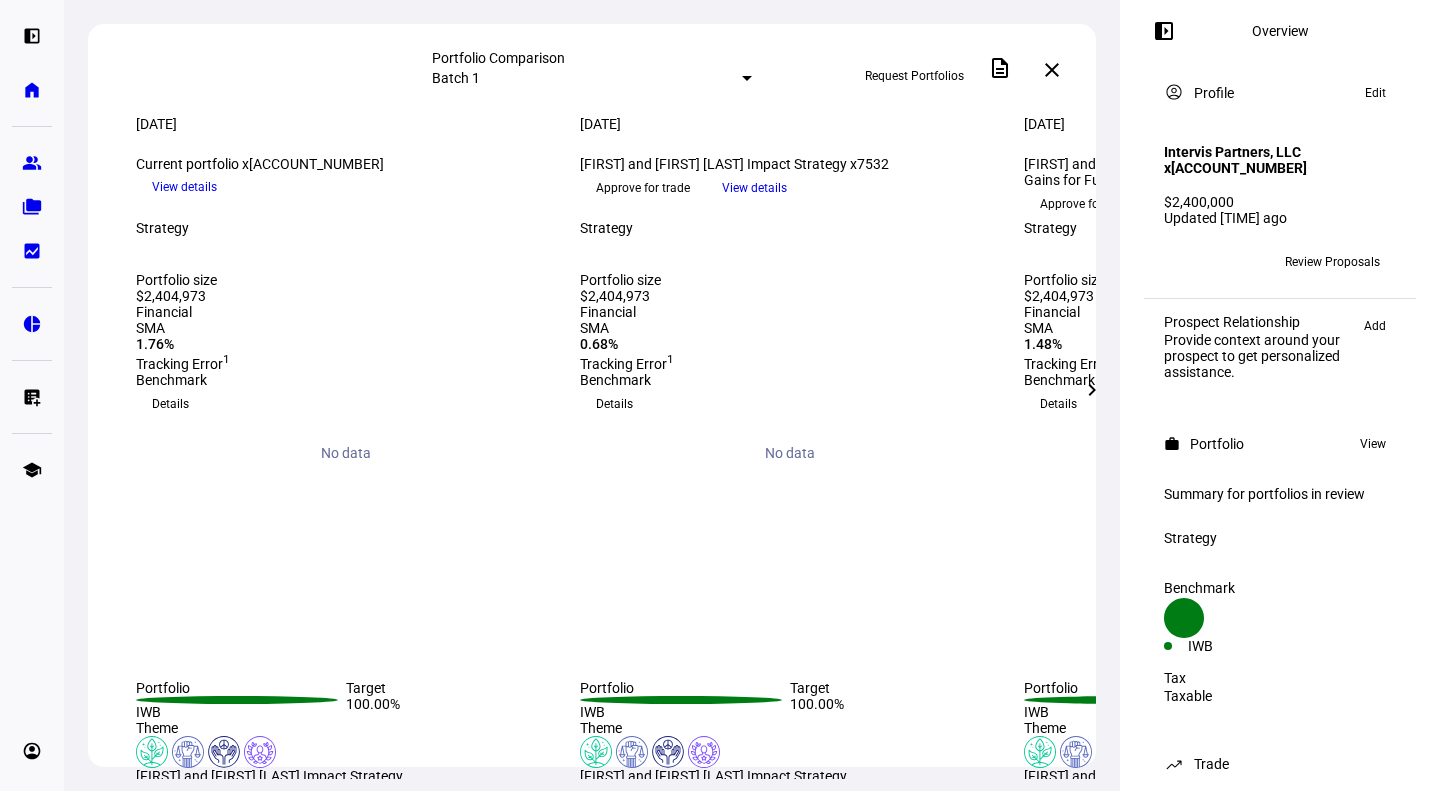click on "chevron_right" 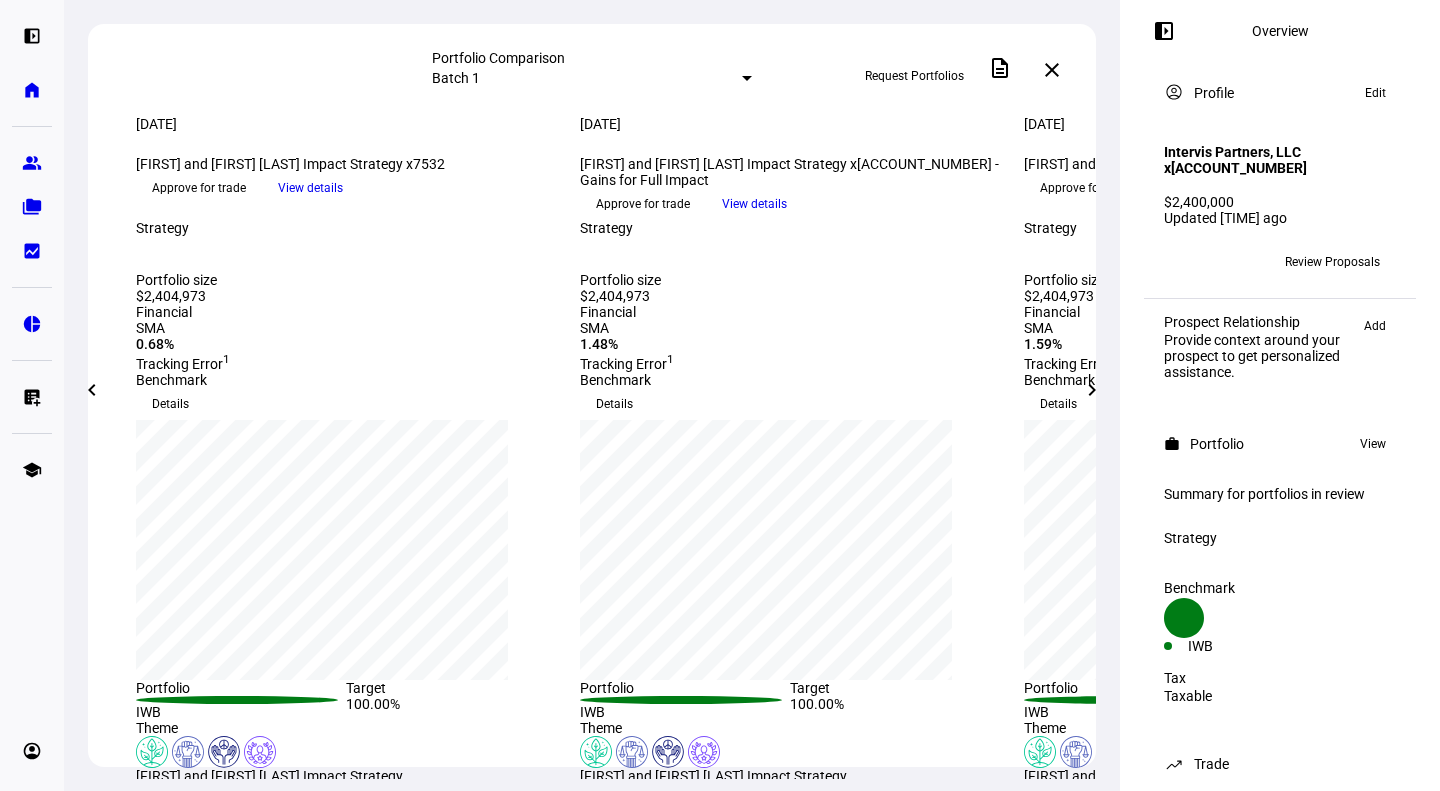 click on "chevron_right" 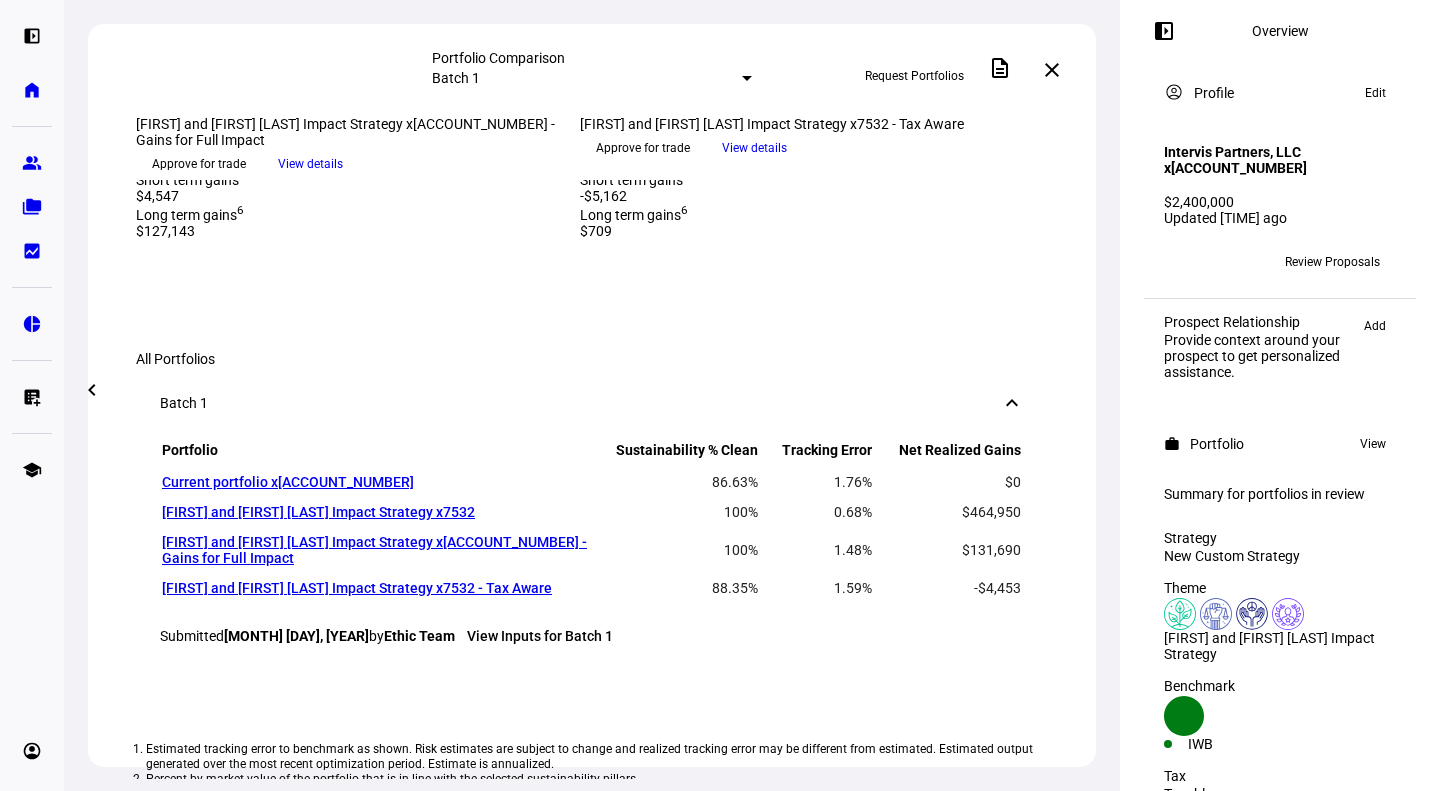 scroll, scrollTop: 800, scrollLeft: 0, axis: vertical 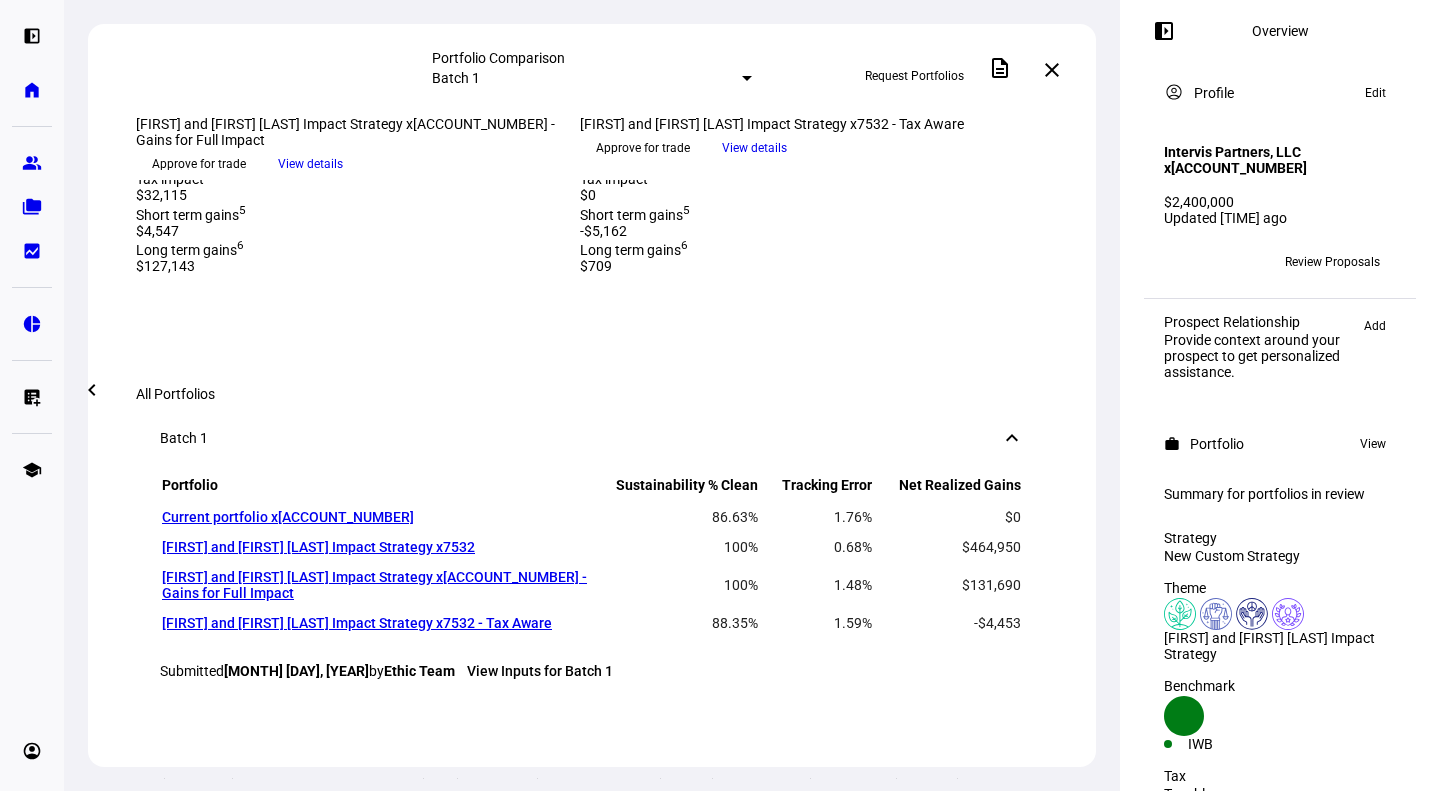 click on "Approve for trade" 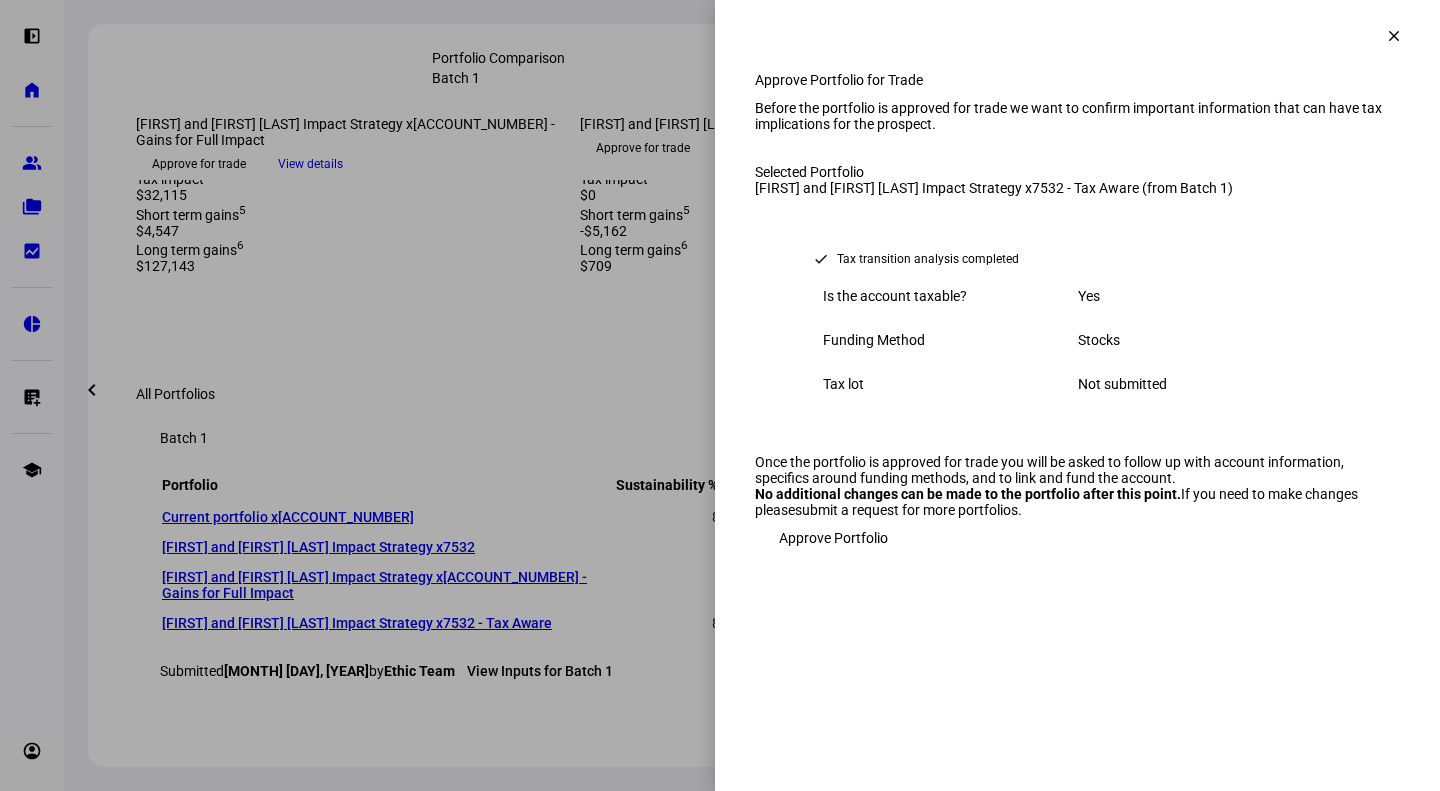 click on "Approve Portfolio" at bounding box center (833, 538) 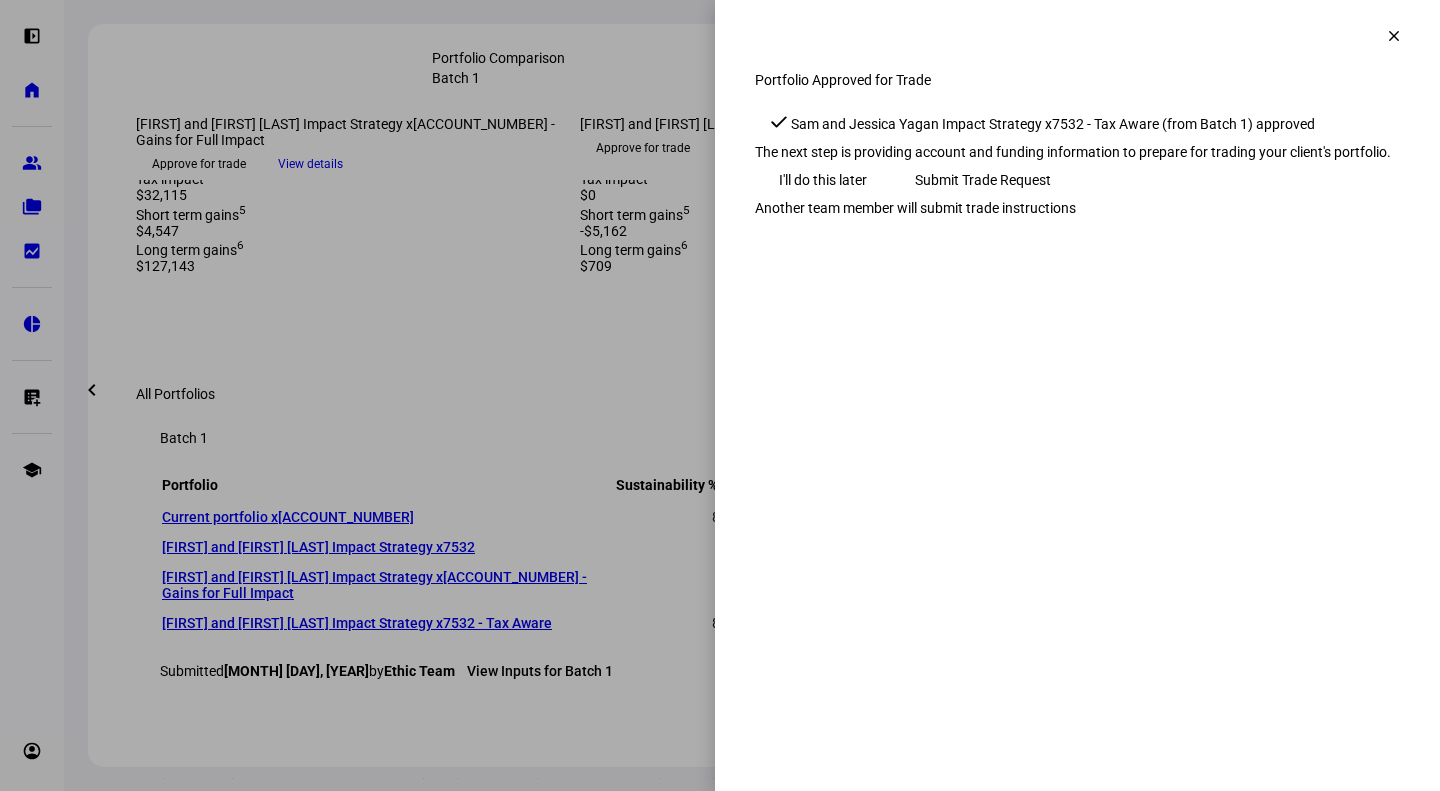 click on "Submit Trade Request" at bounding box center [983, 180] 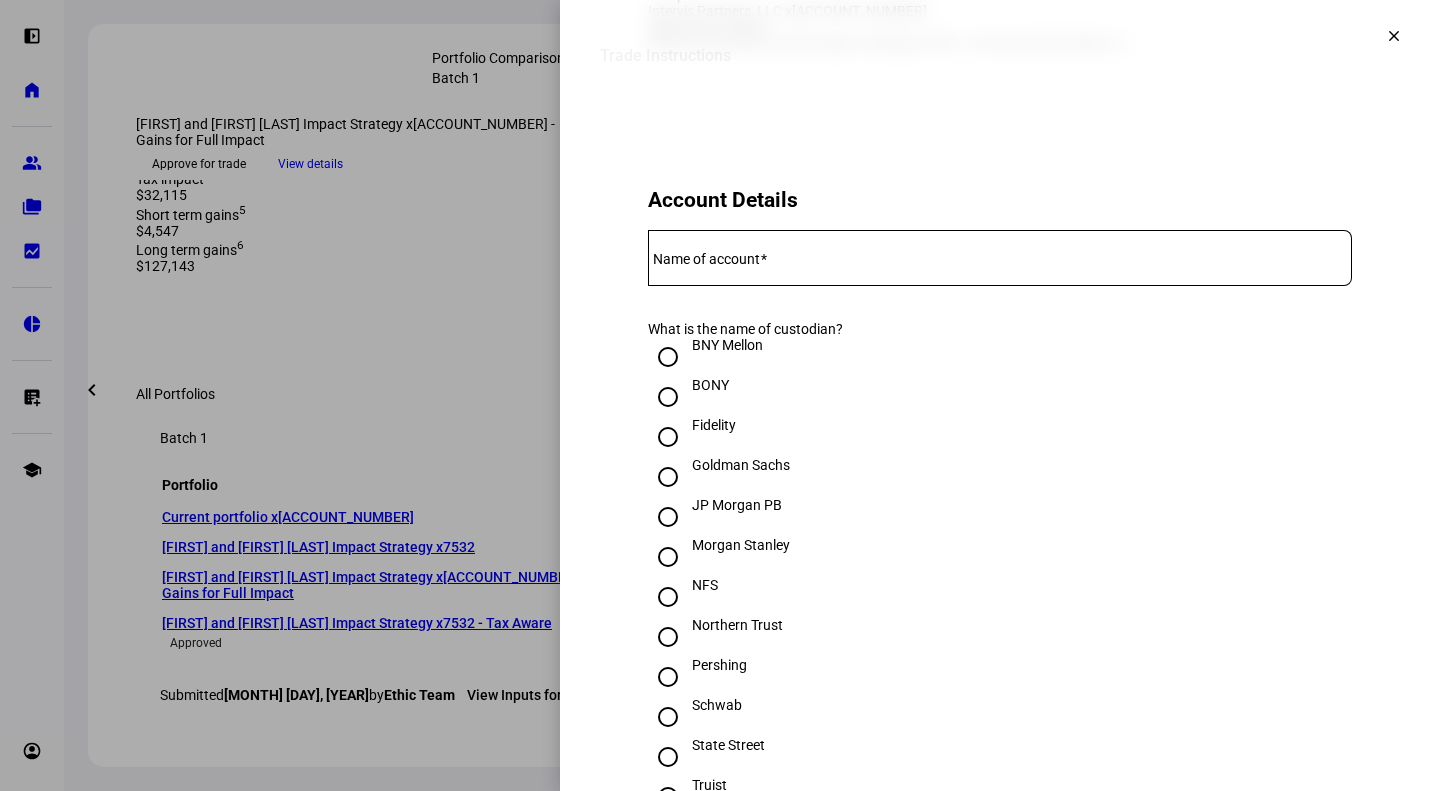 scroll, scrollTop: 600, scrollLeft: 0, axis: vertical 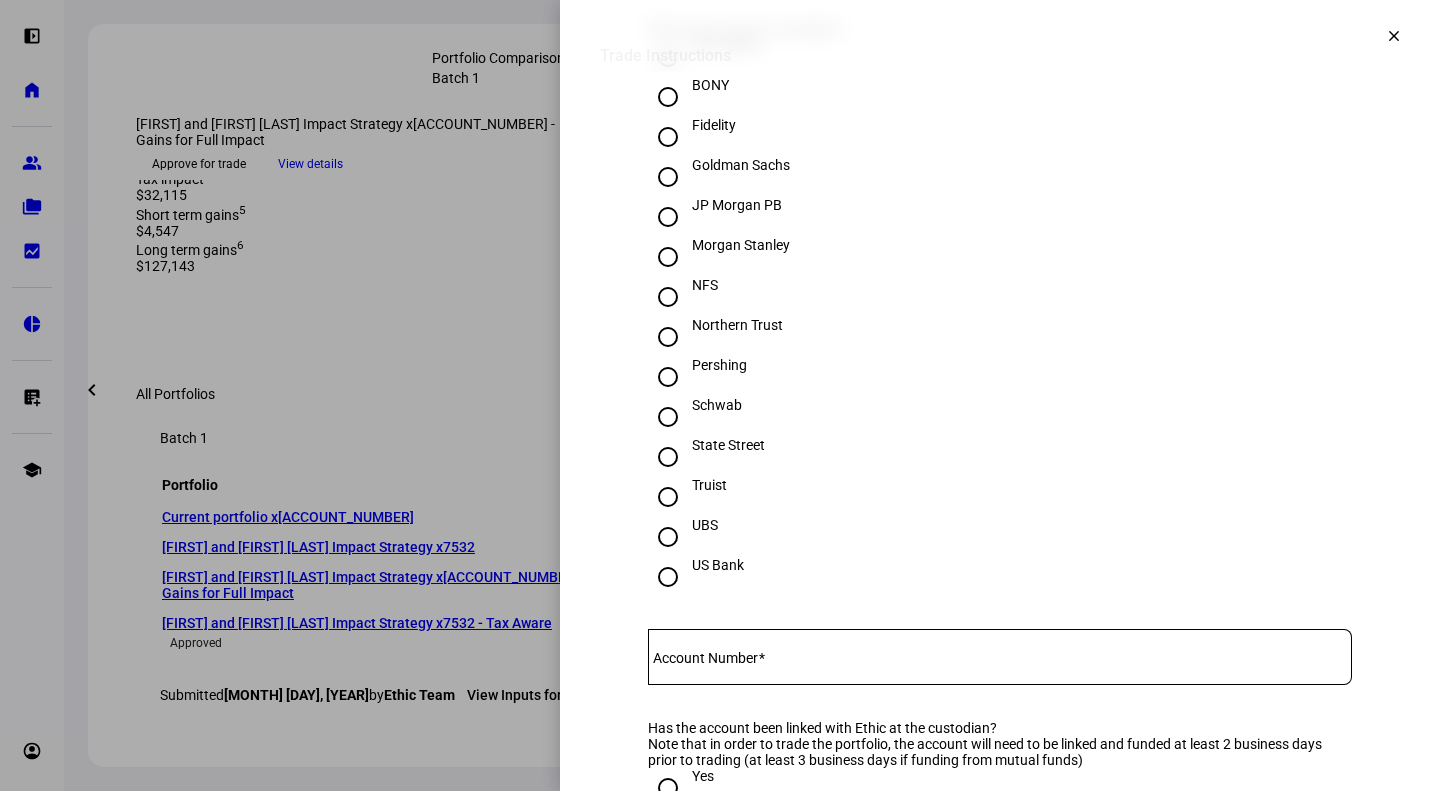 click on "Schwab" at bounding box center [717, 405] 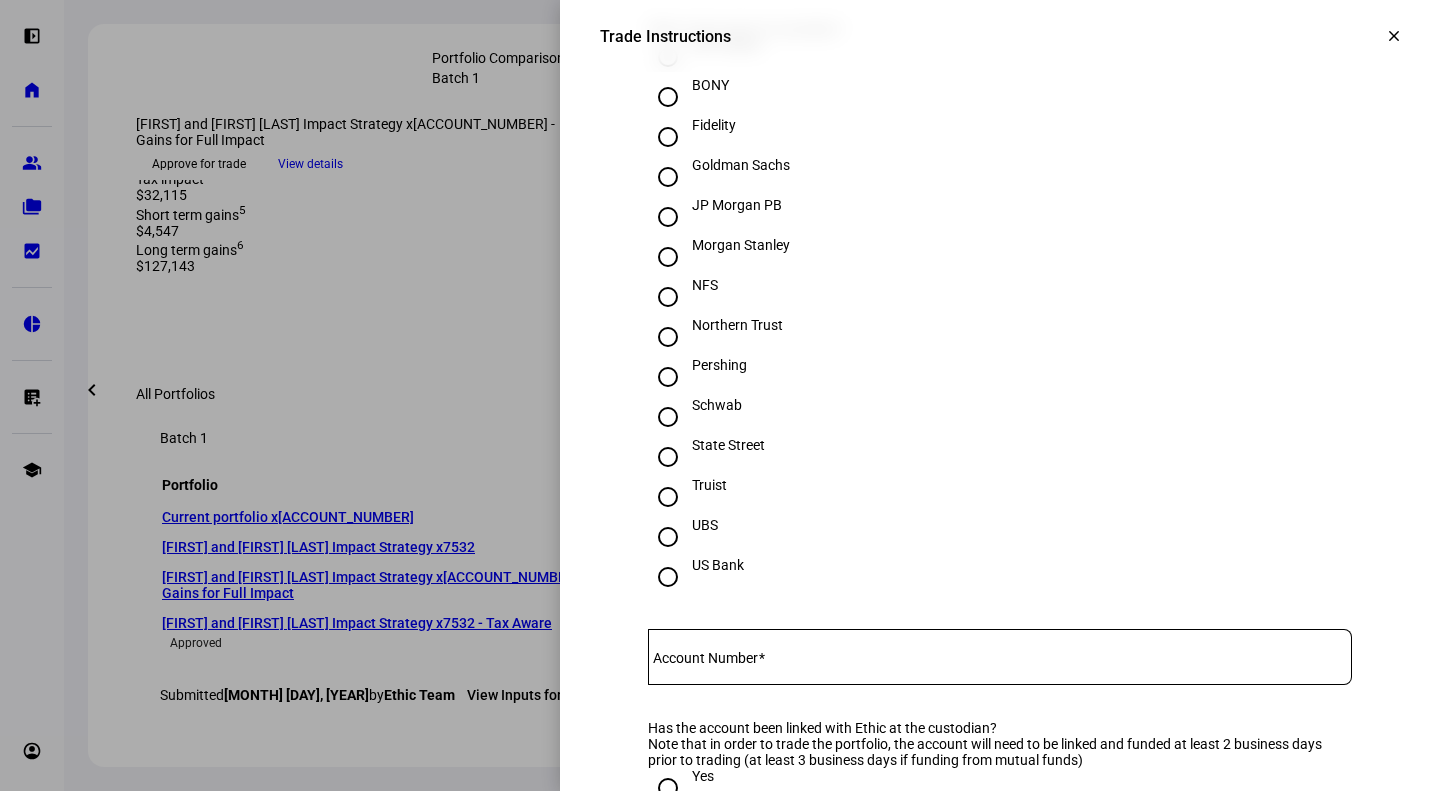 click on "Schwab" at bounding box center [668, 417] 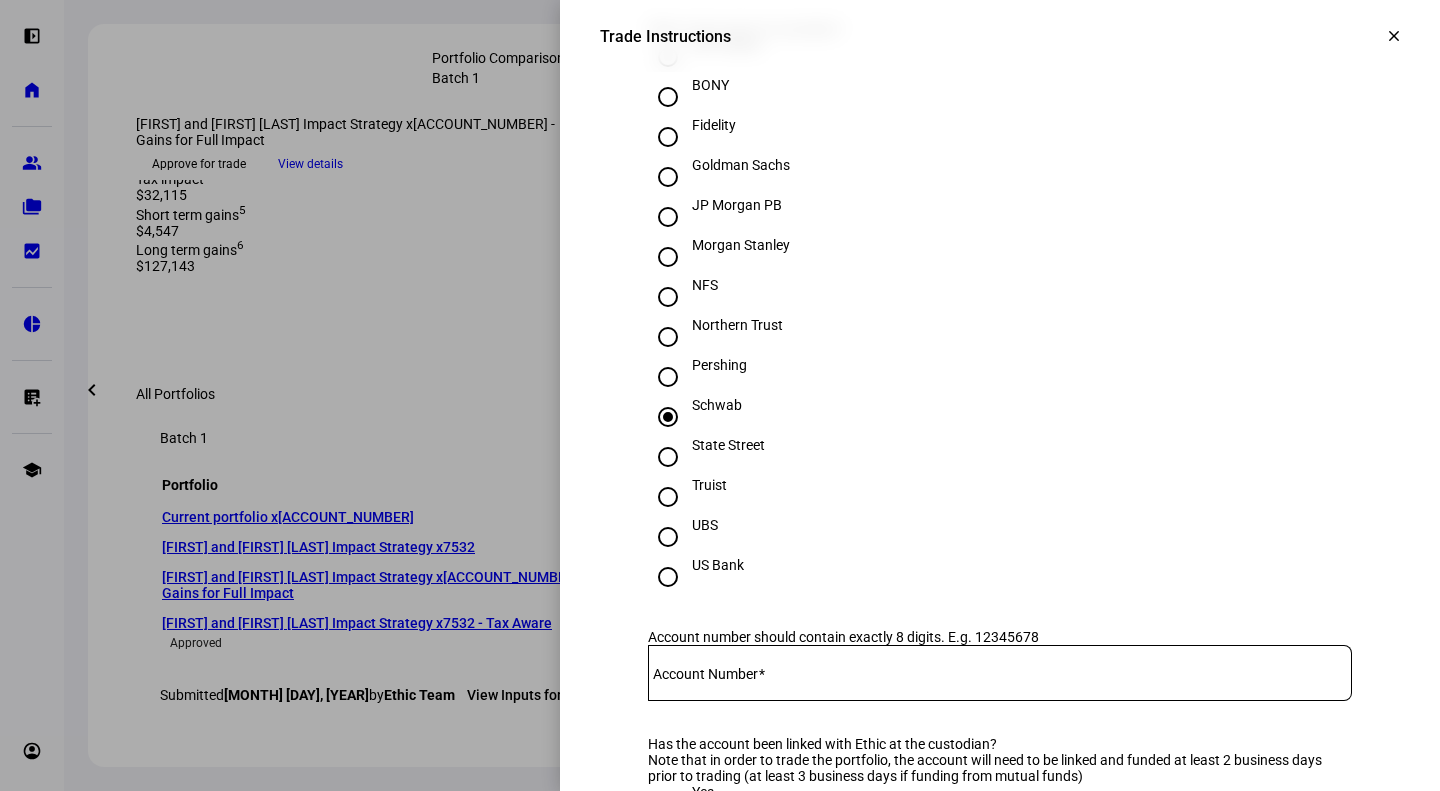 click on "Account Number" at bounding box center [705, 674] 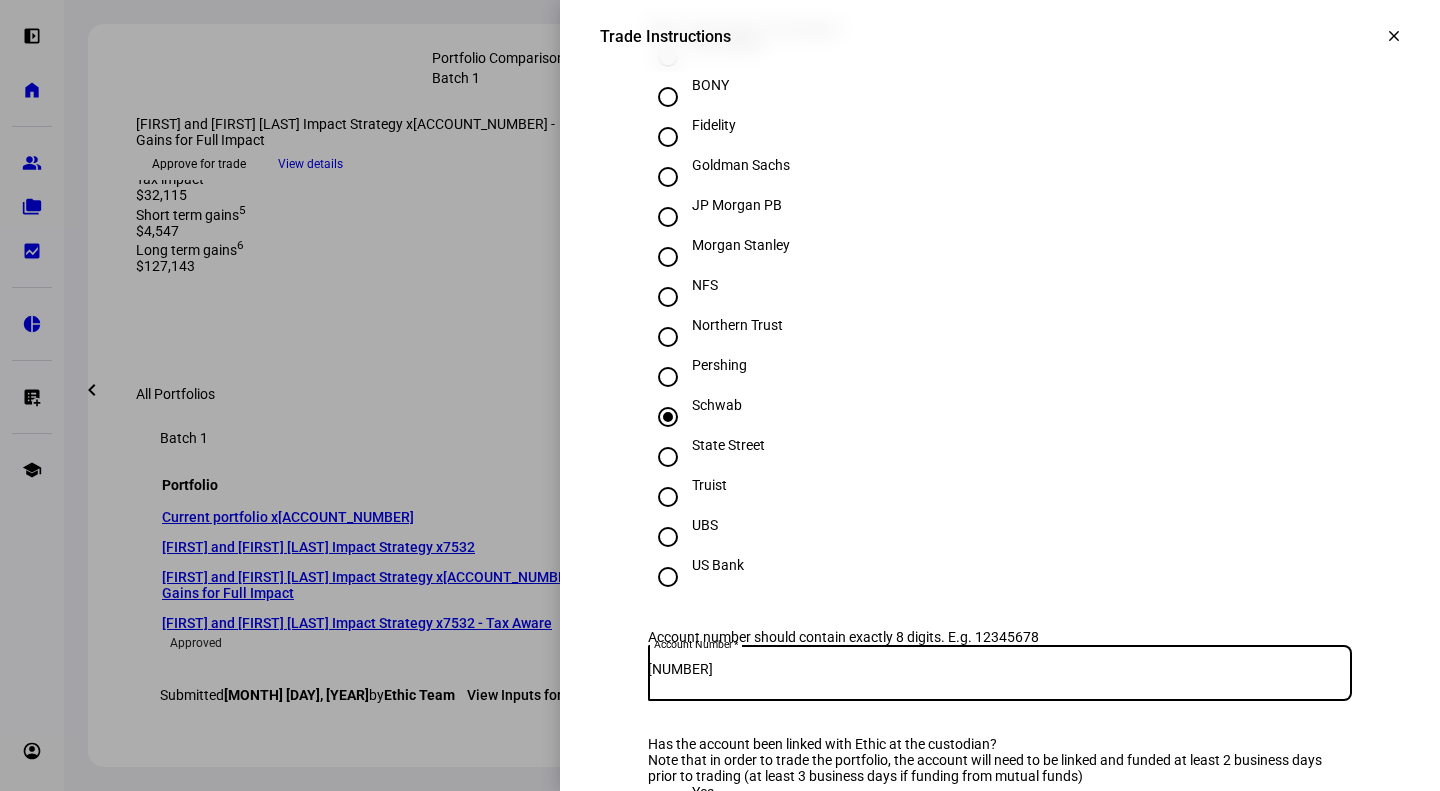 click on "2381-7532" at bounding box center [1000, 669] 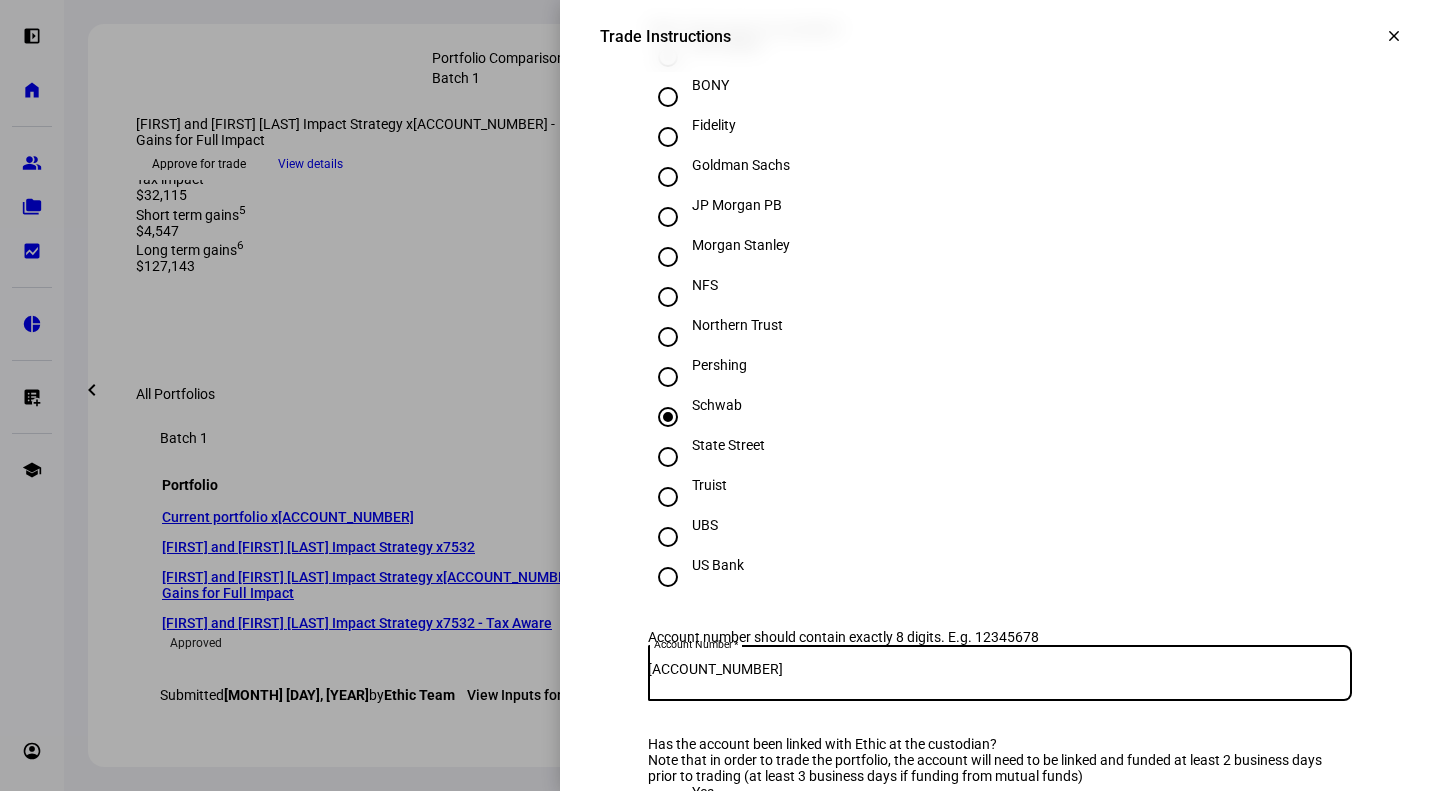 type on "23817532" 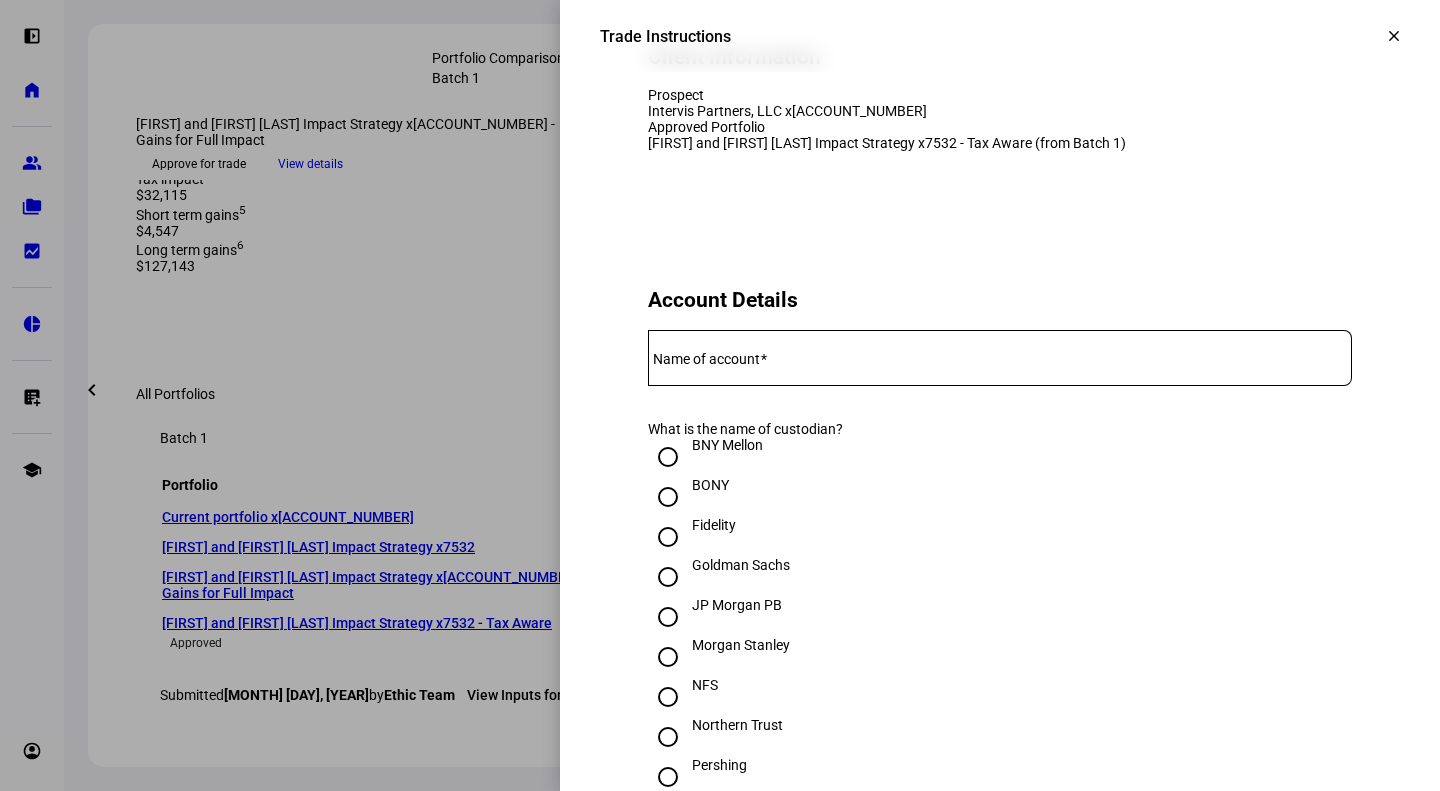 click 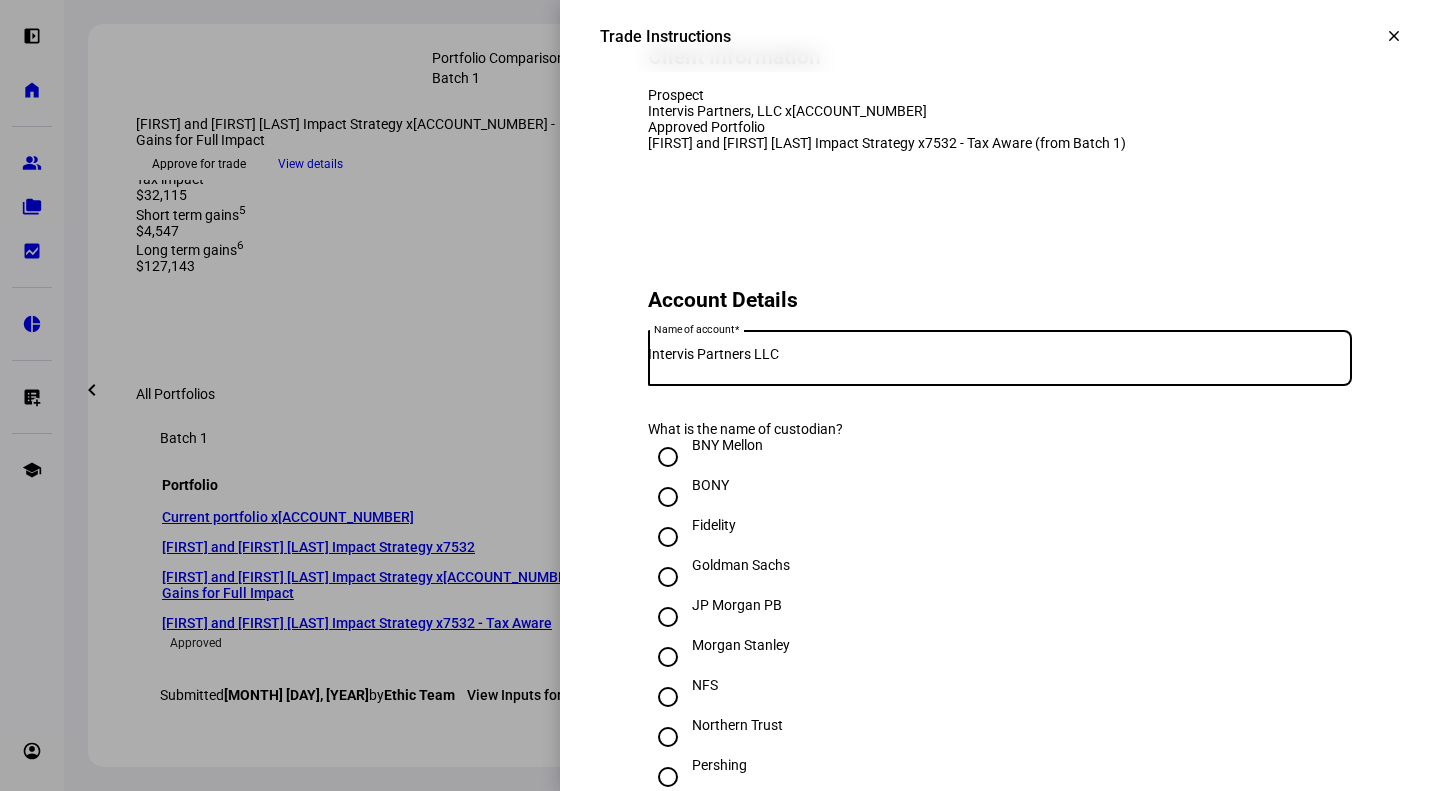 type on "Intervis Partners LLC" 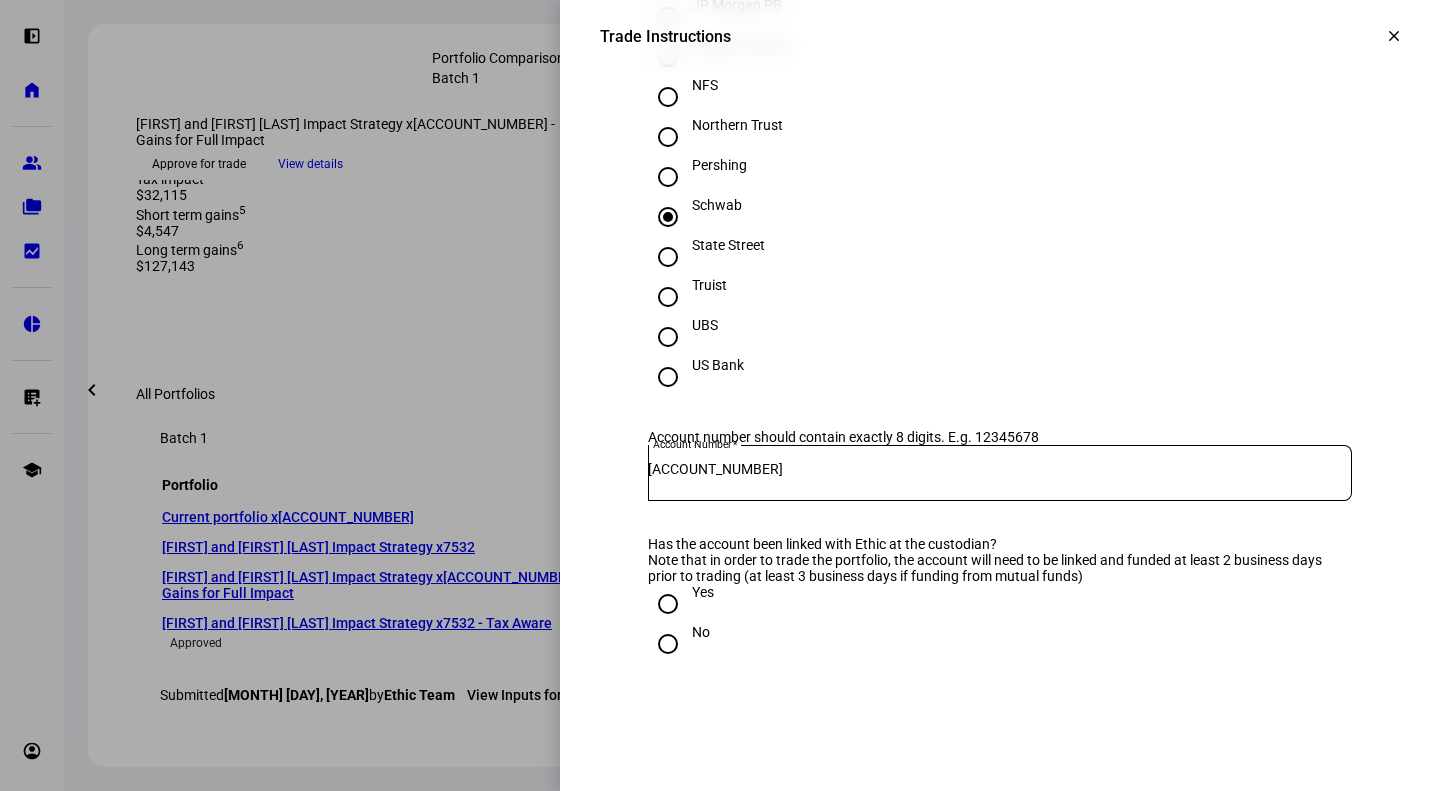scroll, scrollTop: 1100, scrollLeft: 0, axis: vertical 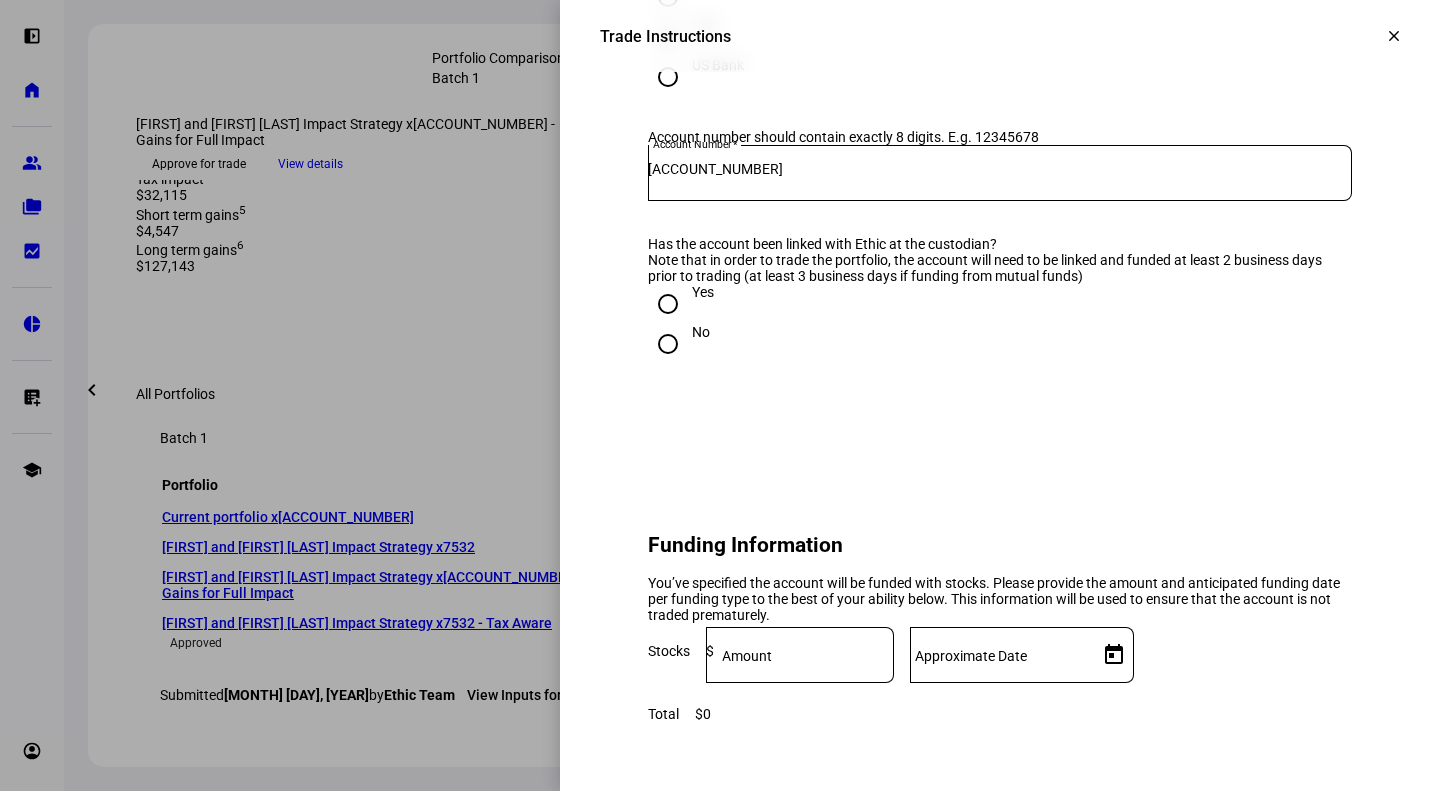 click on "Yes" at bounding box center (668, 304) 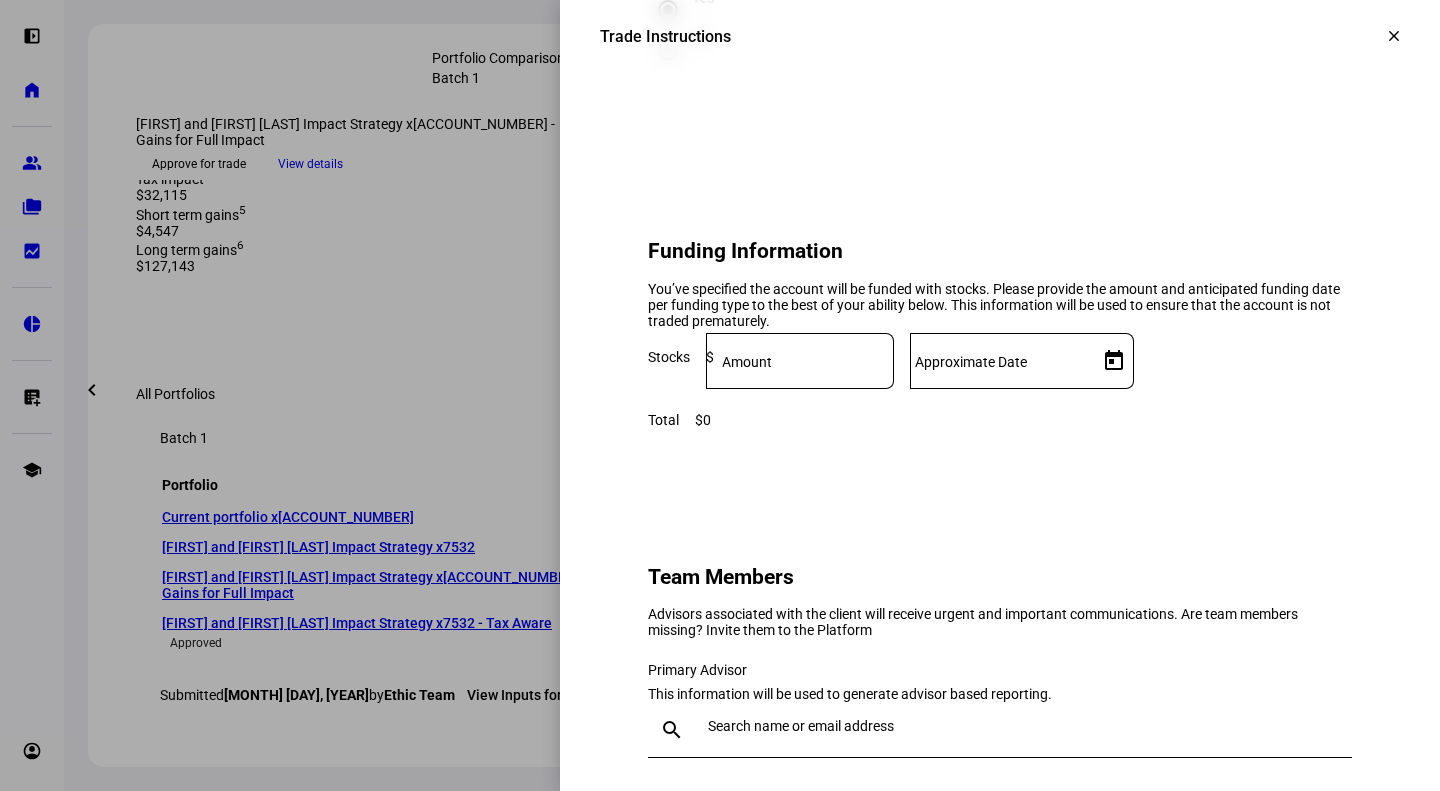 scroll, scrollTop: 1400, scrollLeft: 0, axis: vertical 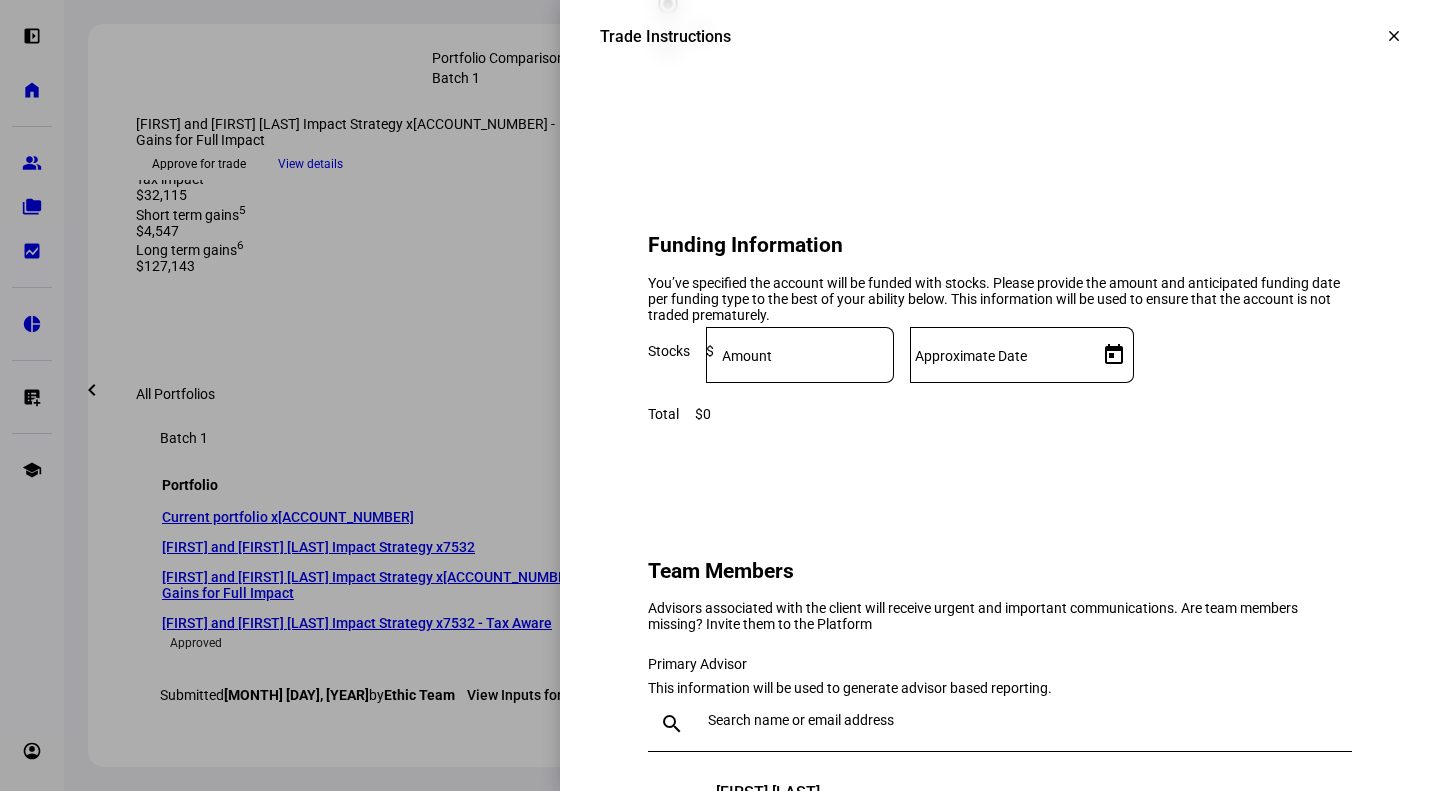 click at bounding box center (804, 351) 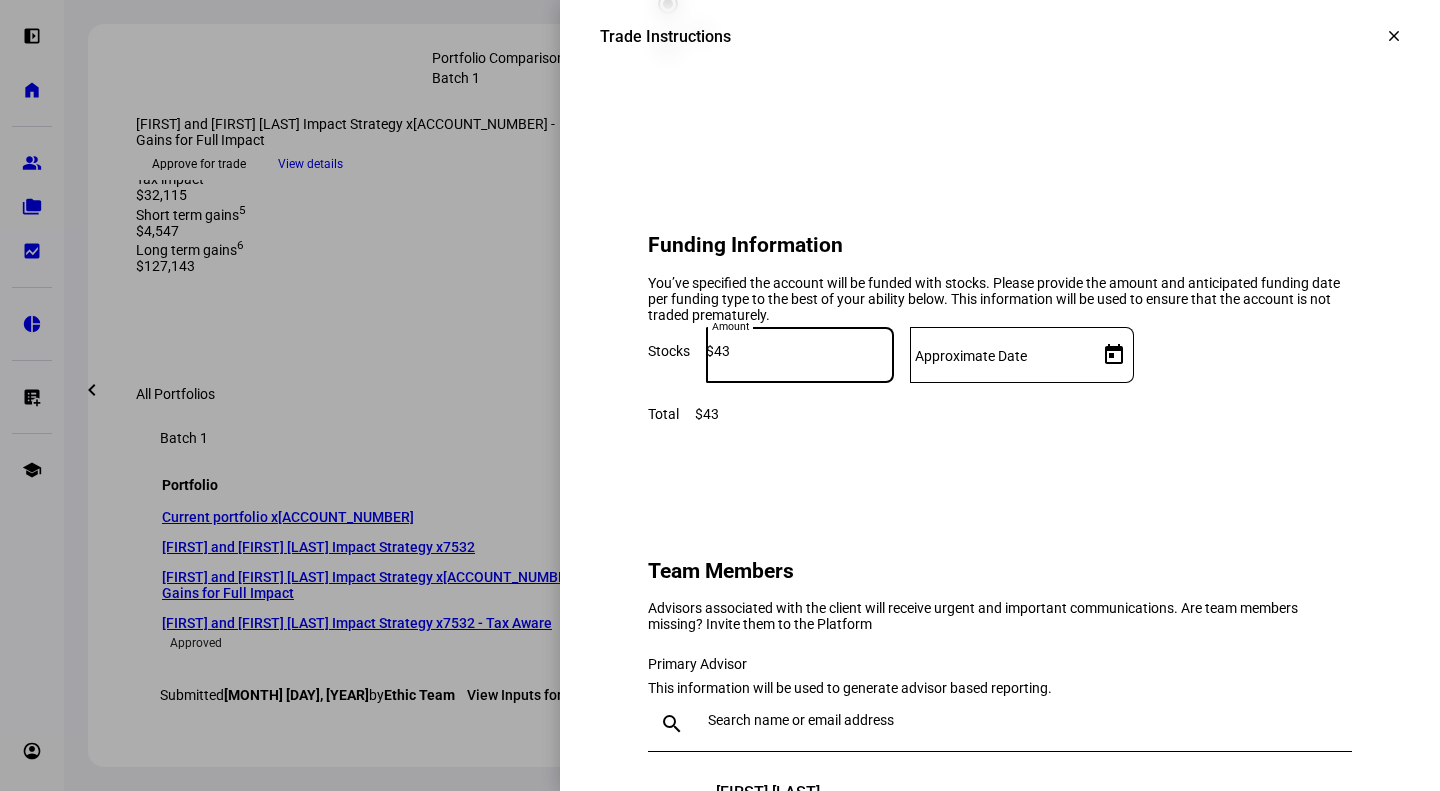 type on "4" 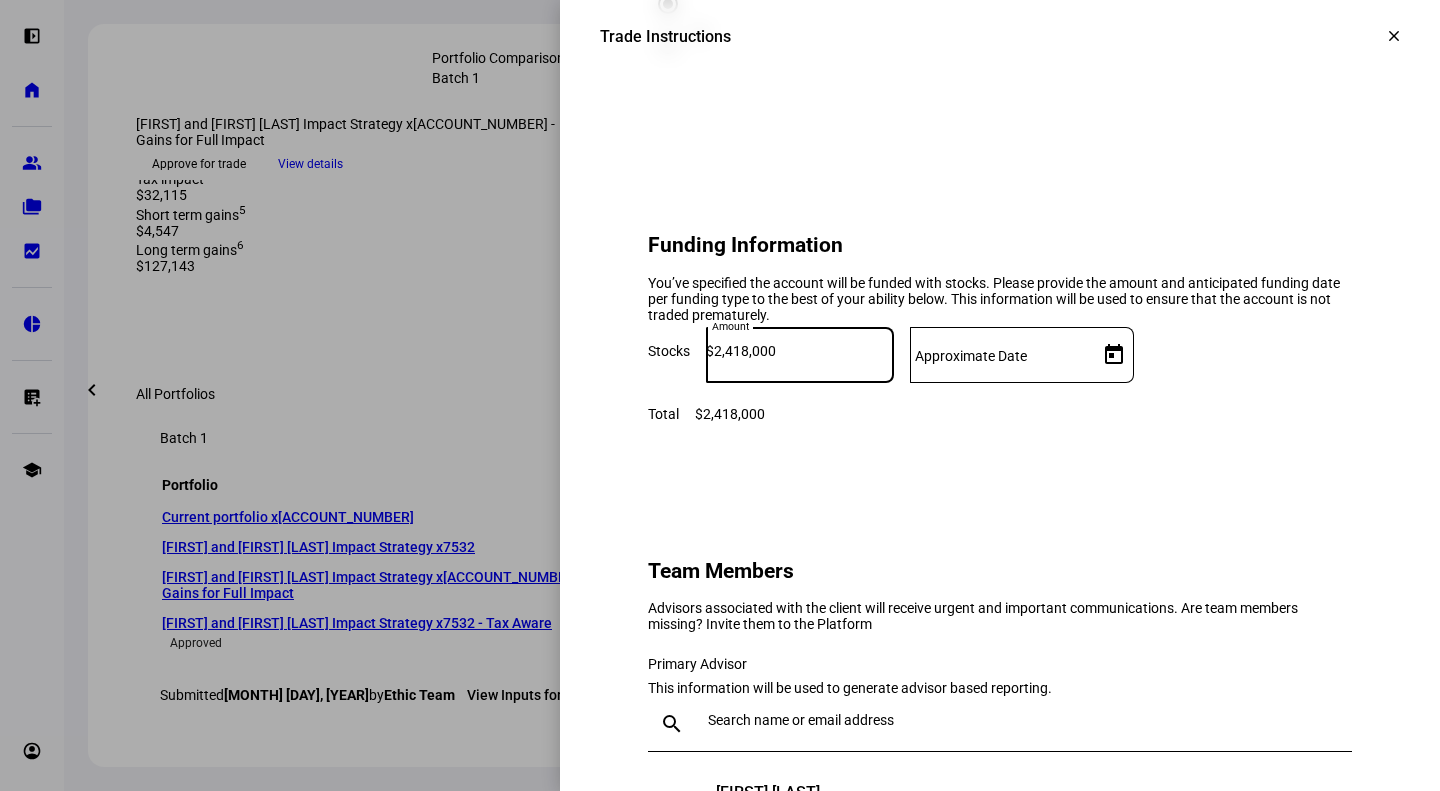 type on "2,418,000" 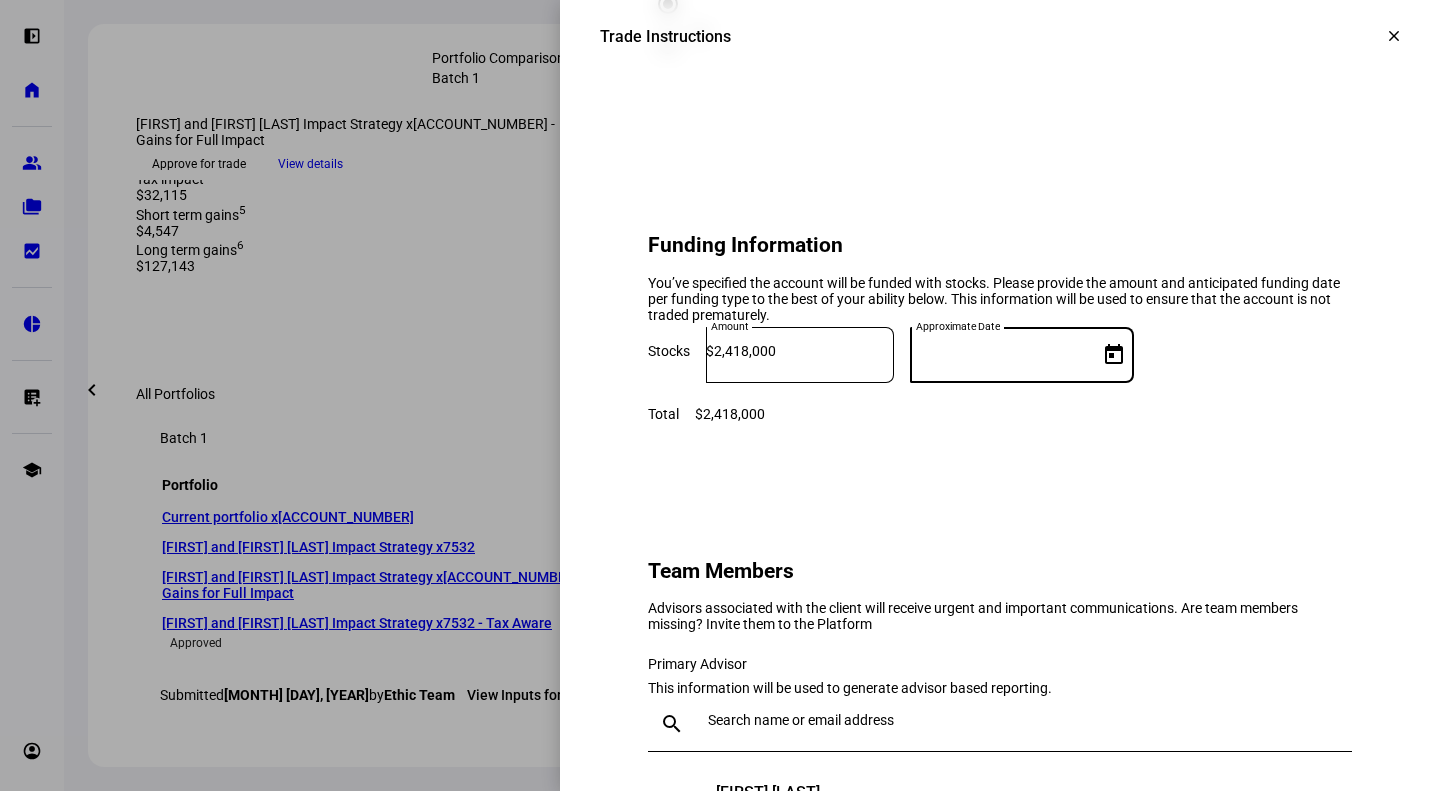 click 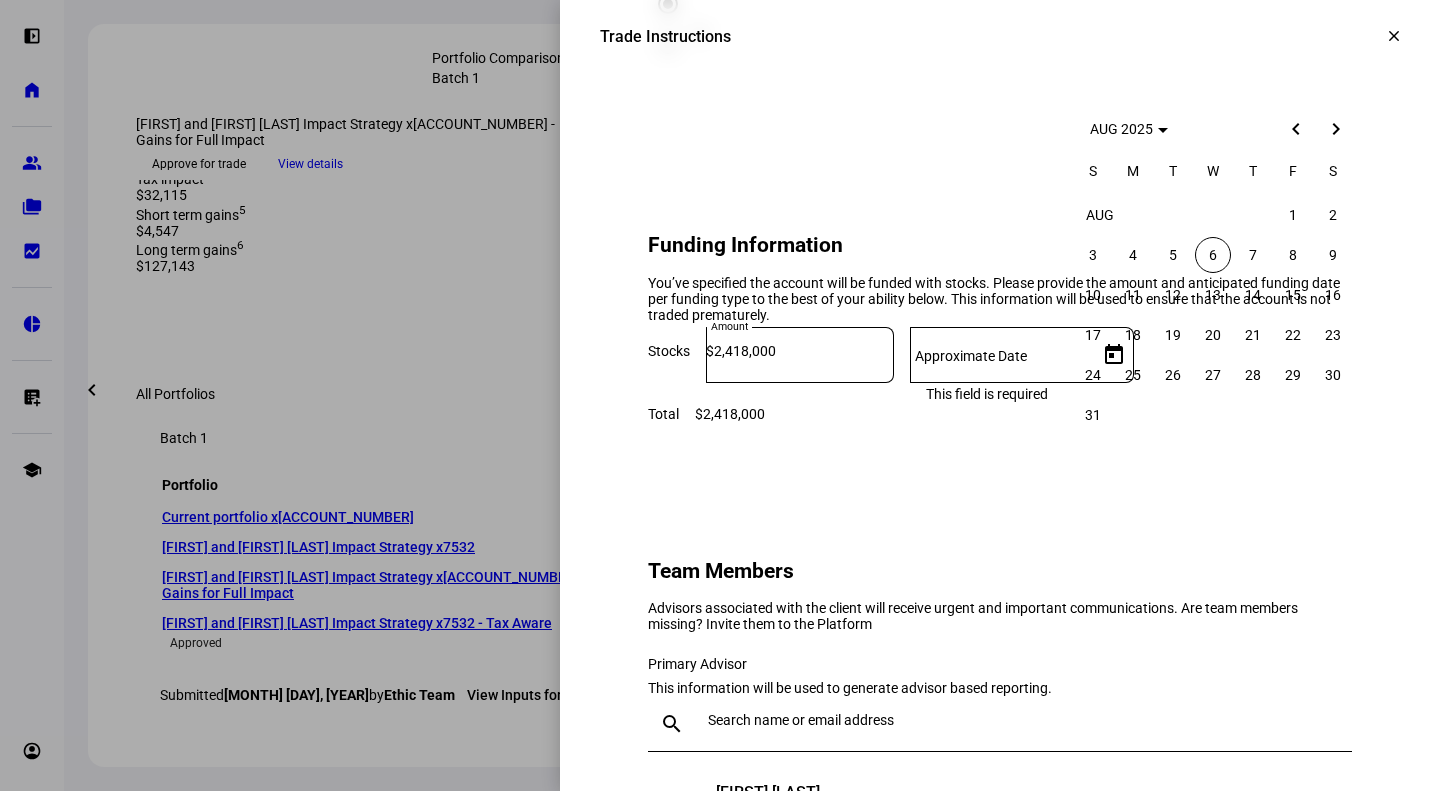 click on "6" at bounding box center [1213, 255] 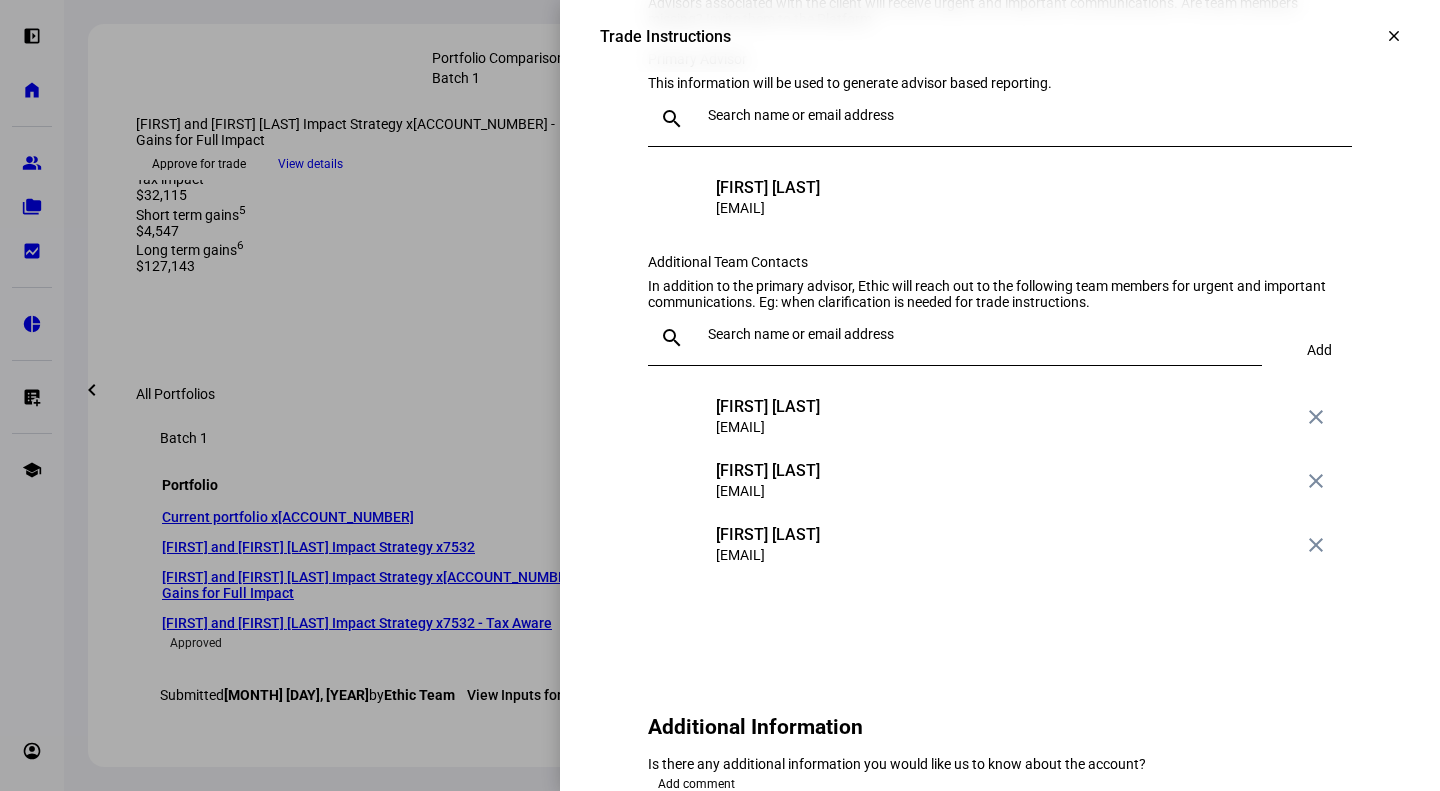 scroll, scrollTop: 2100, scrollLeft: 0, axis: vertical 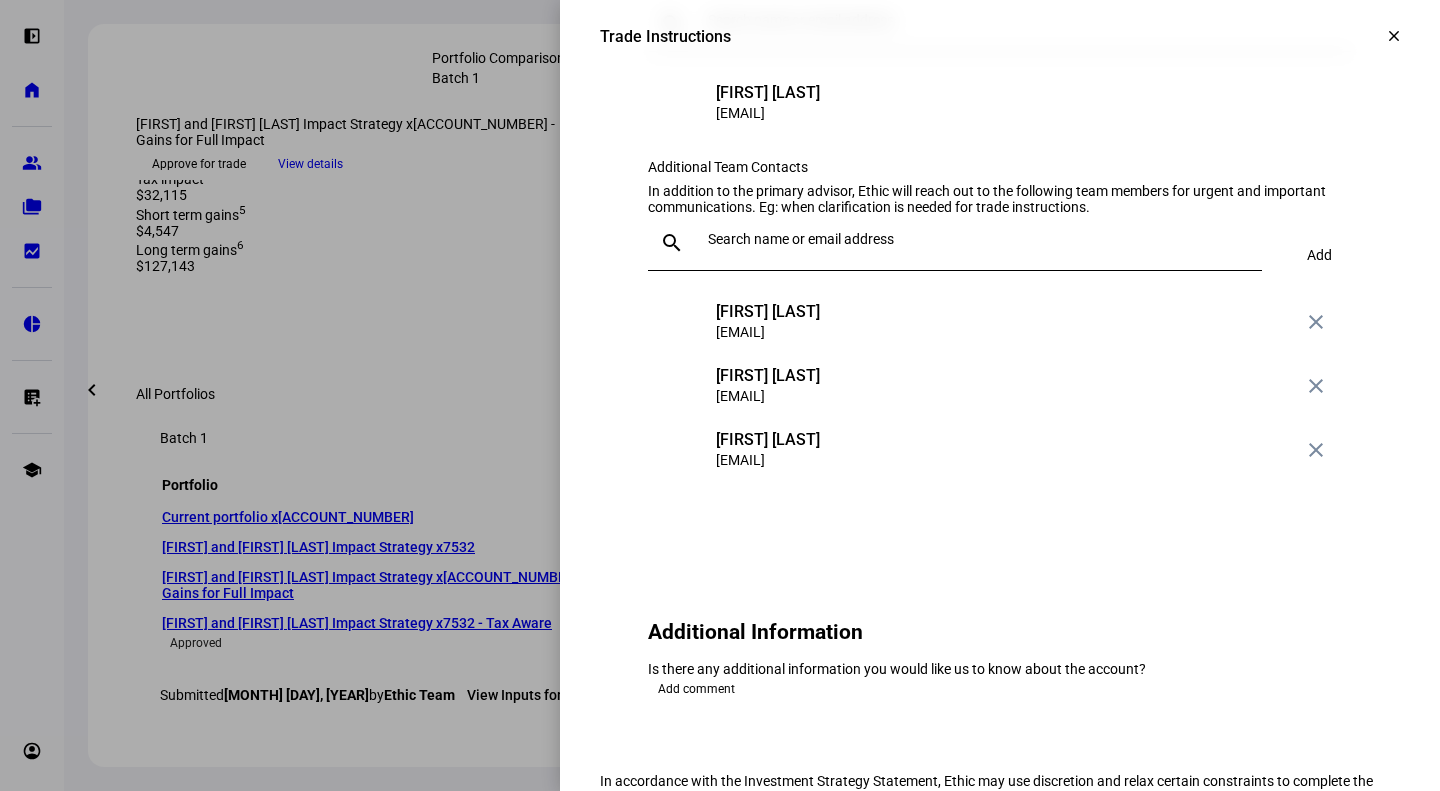 click at bounding box center [981, 239] 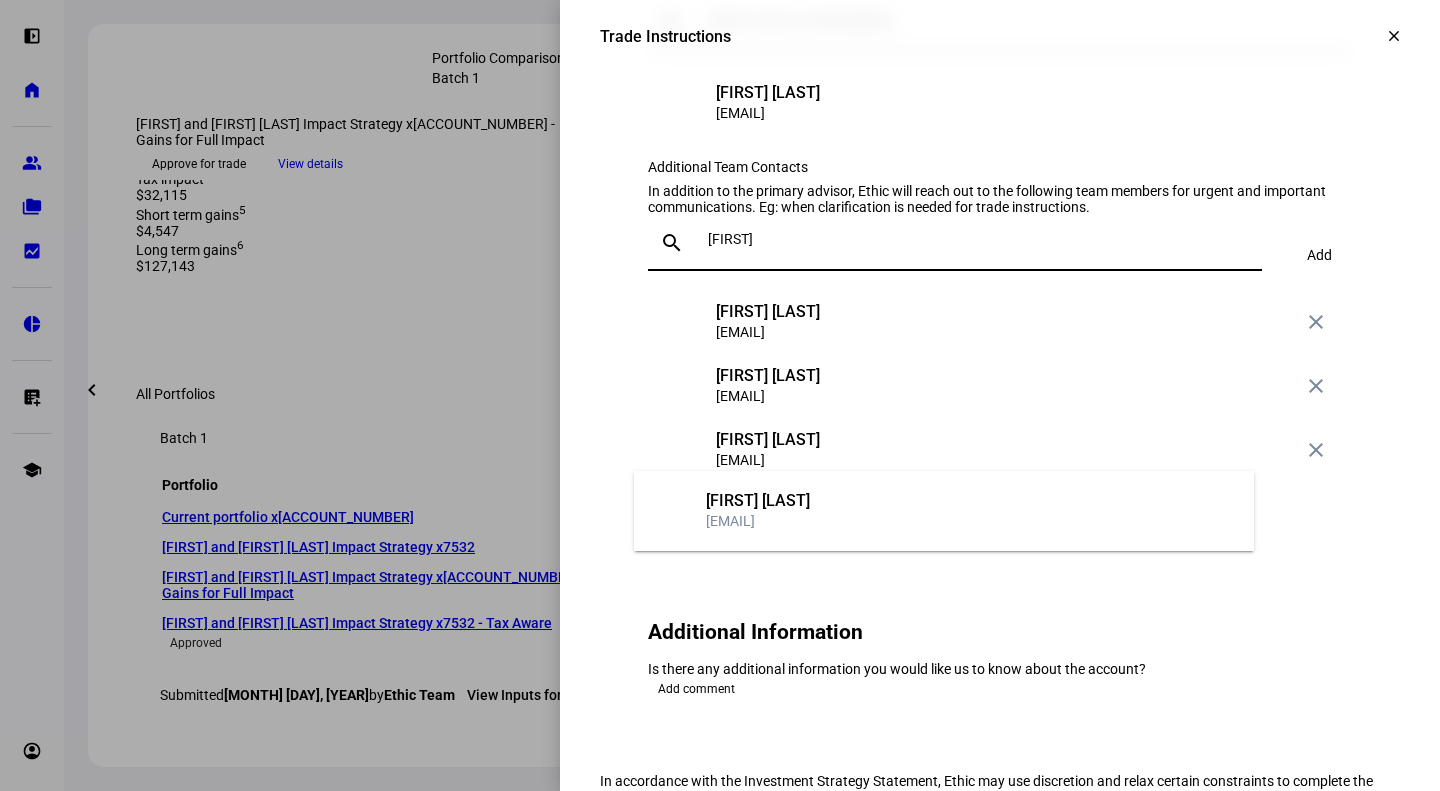 type on "shelly" 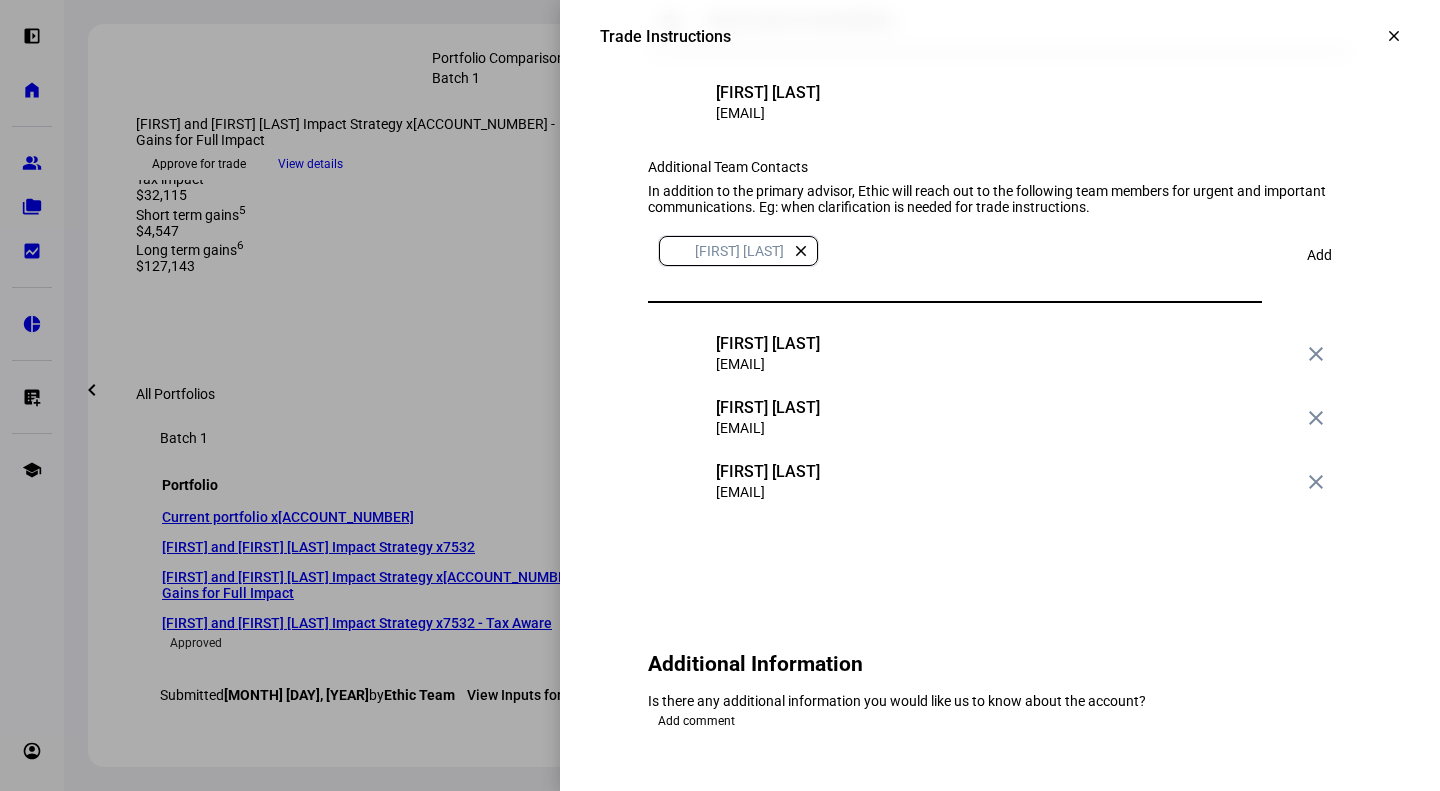 click 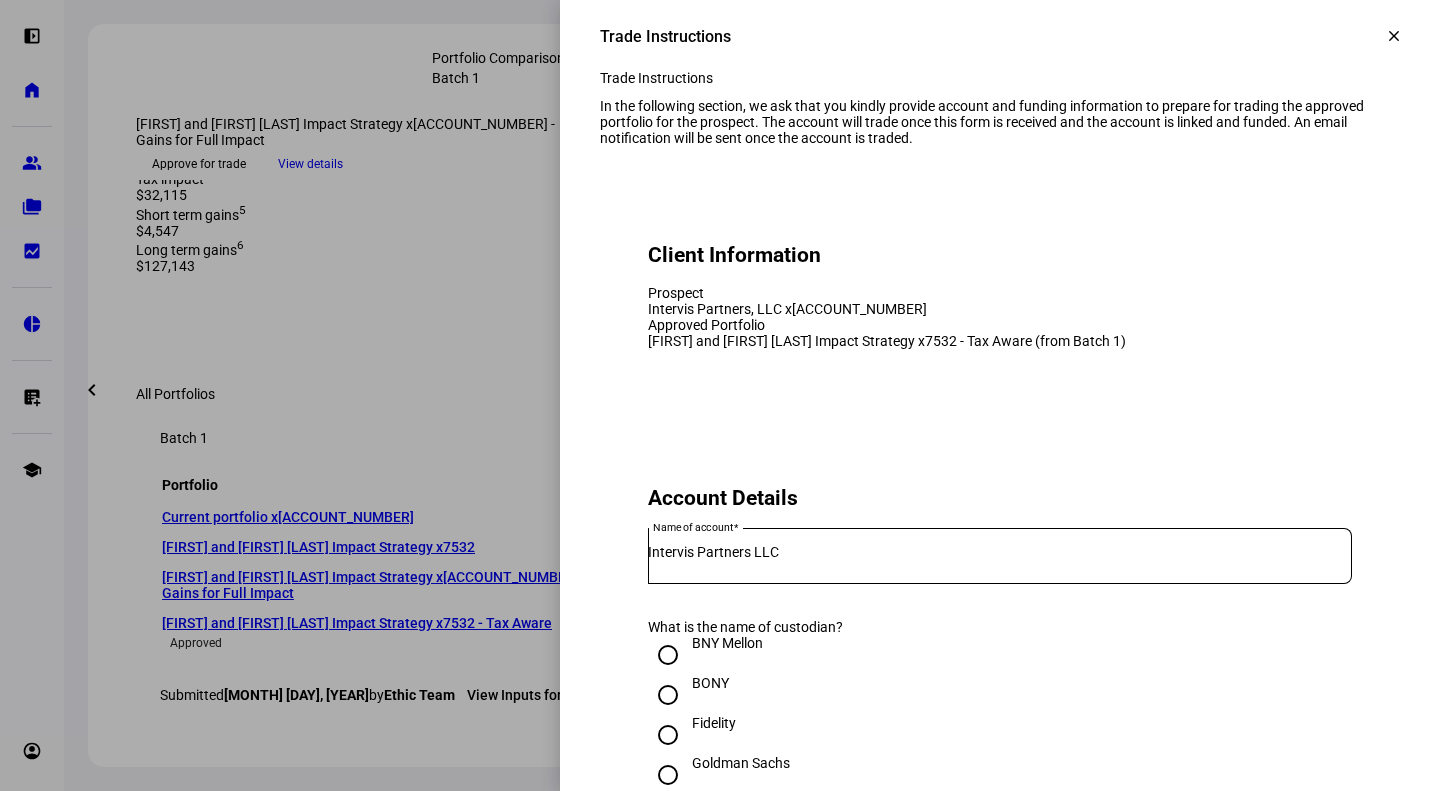 scroll, scrollTop: 0, scrollLeft: 0, axis: both 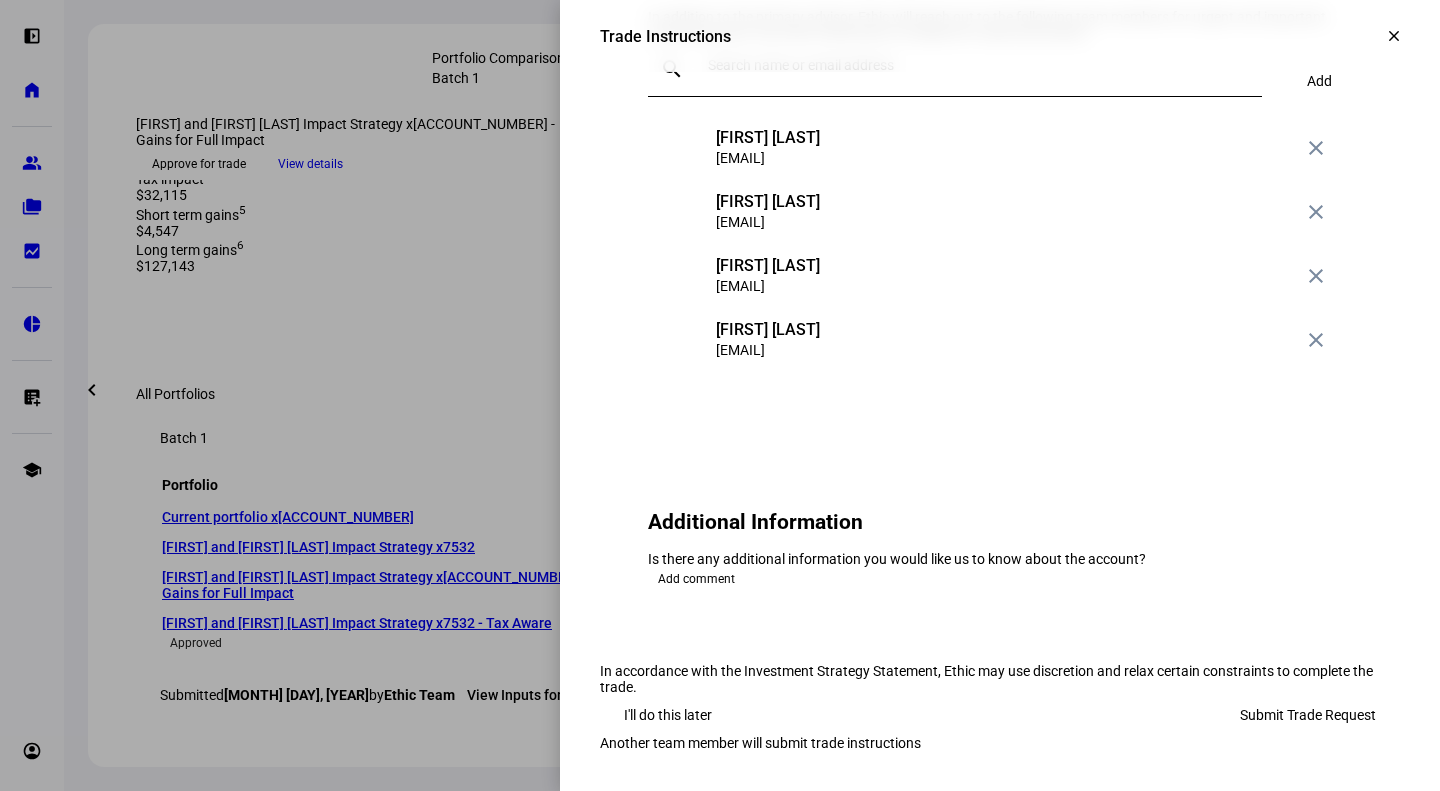 click on "Submit Trade Request" at bounding box center [1308, 715] 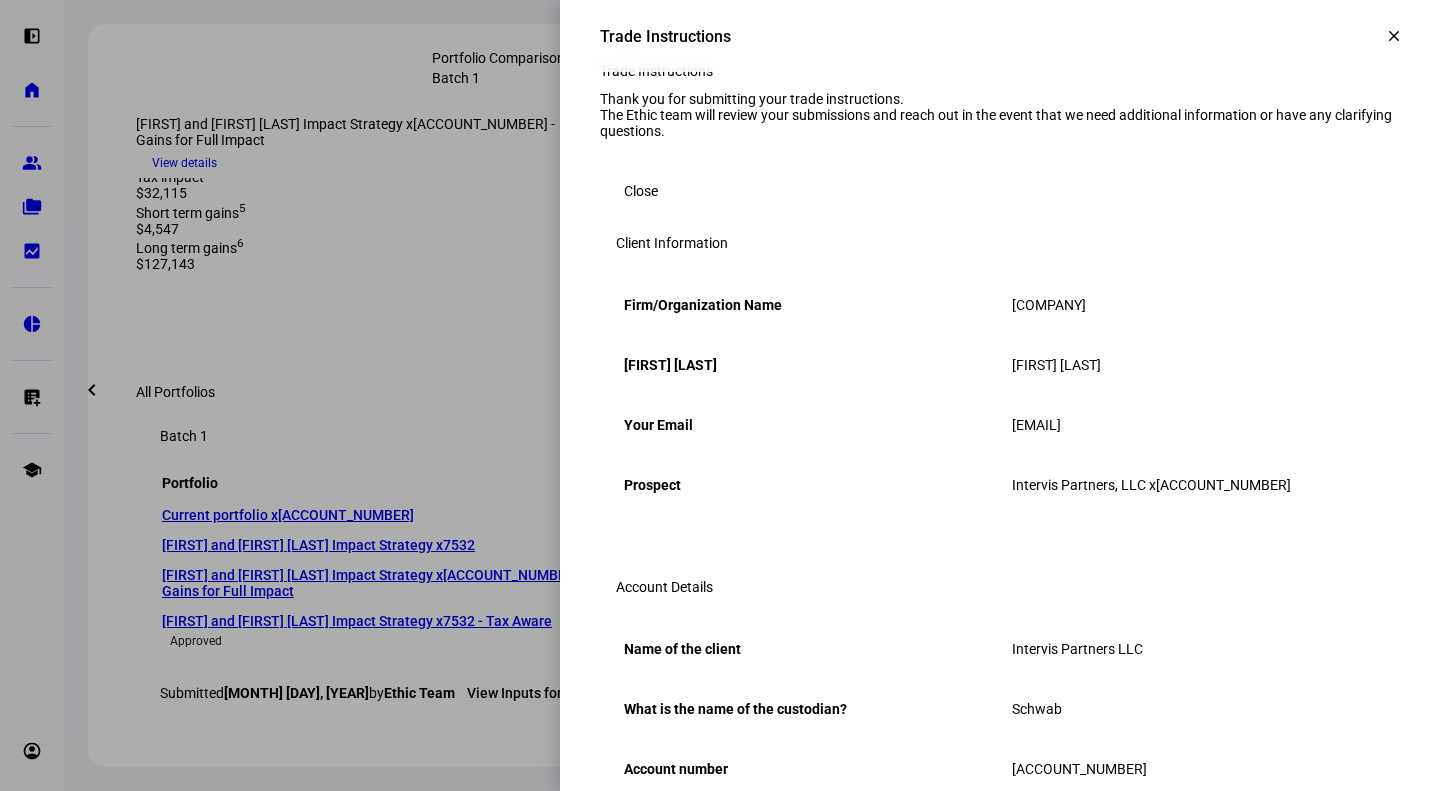 scroll, scrollTop: 0, scrollLeft: 0, axis: both 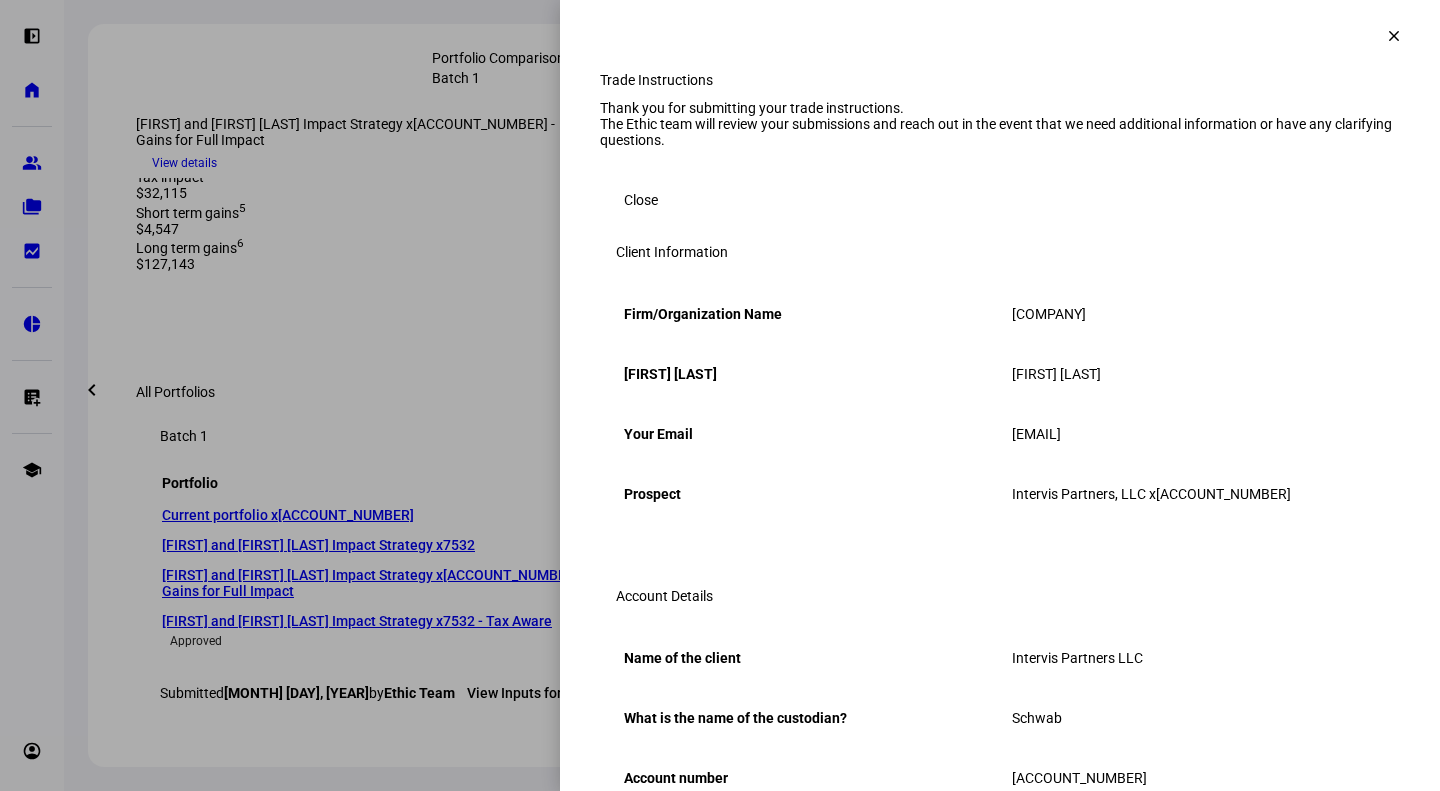 click at bounding box center [641, 200] 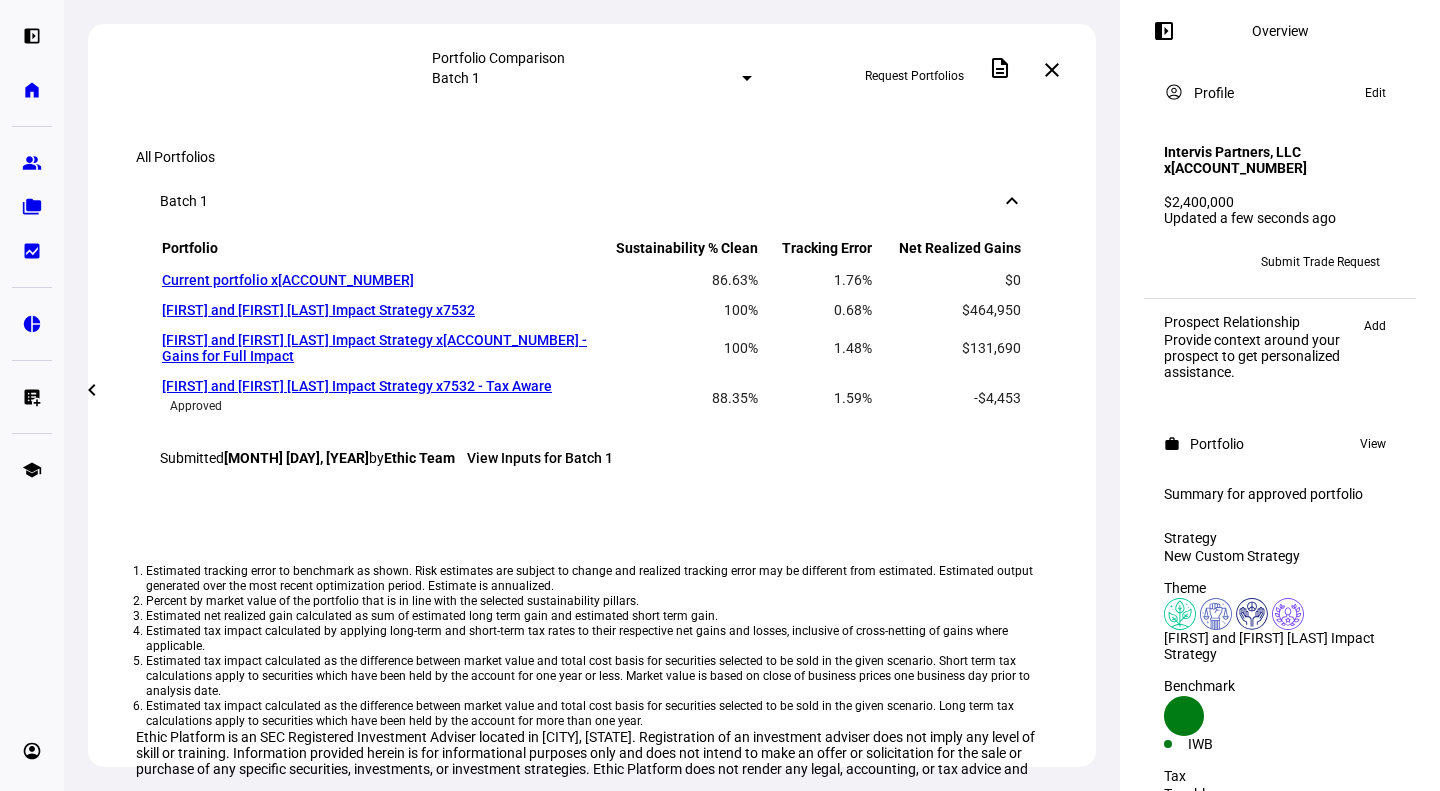 scroll, scrollTop: 1200, scrollLeft: 0, axis: vertical 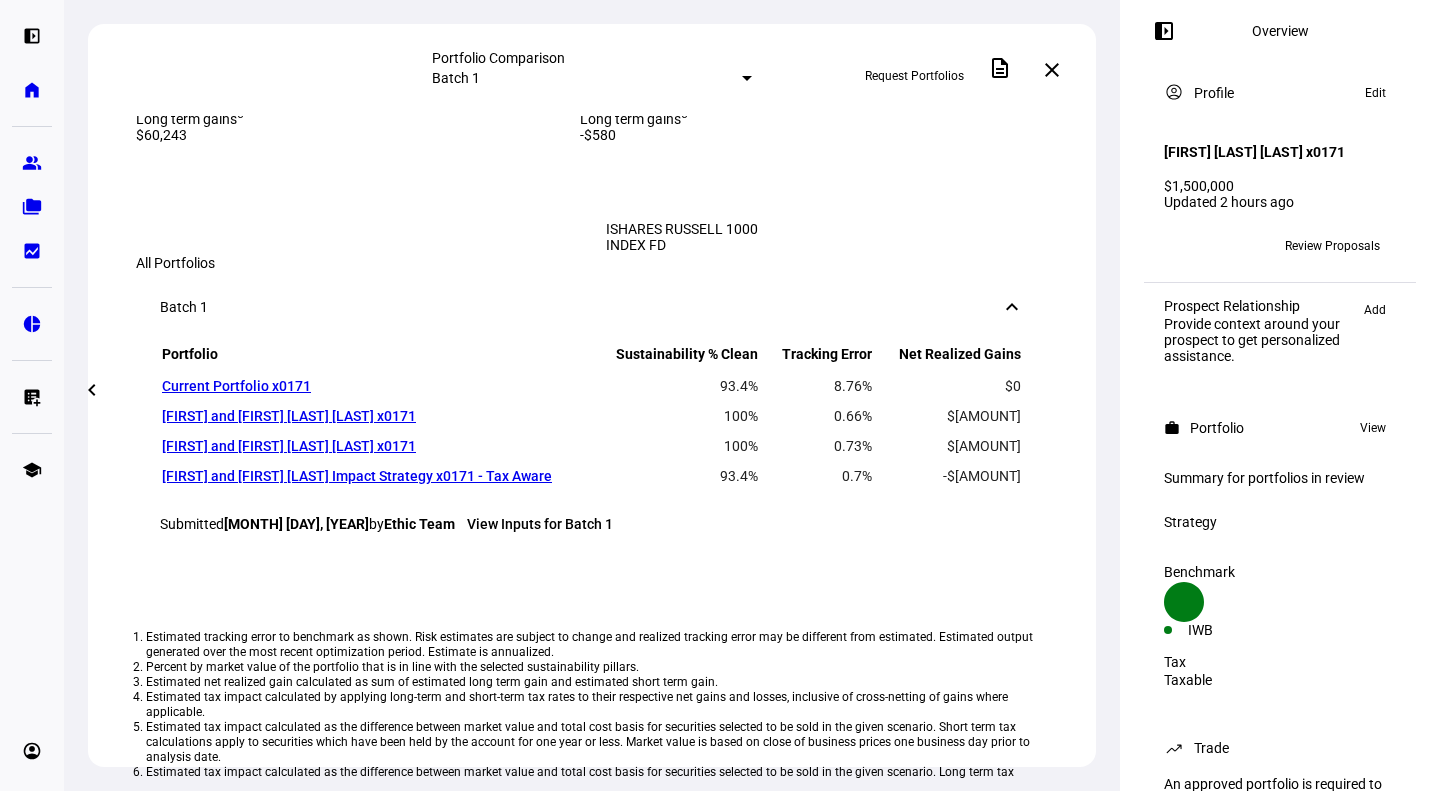 click on "ISHARES RUSSELL 1000 INDEX FD" at bounding box center (698, 237) 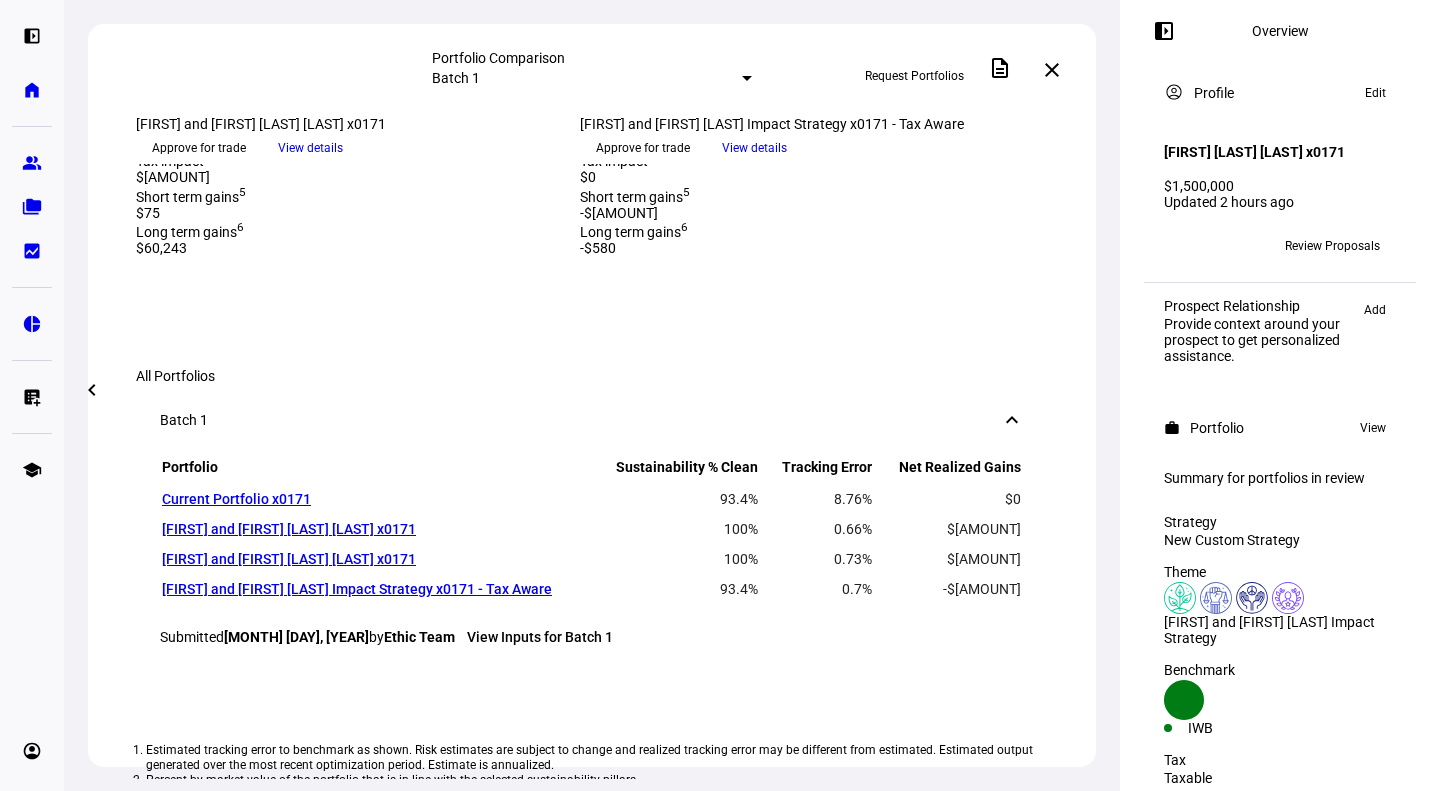 scroll, scrollTop: 302, scrollLeft: 0, axis: vertical 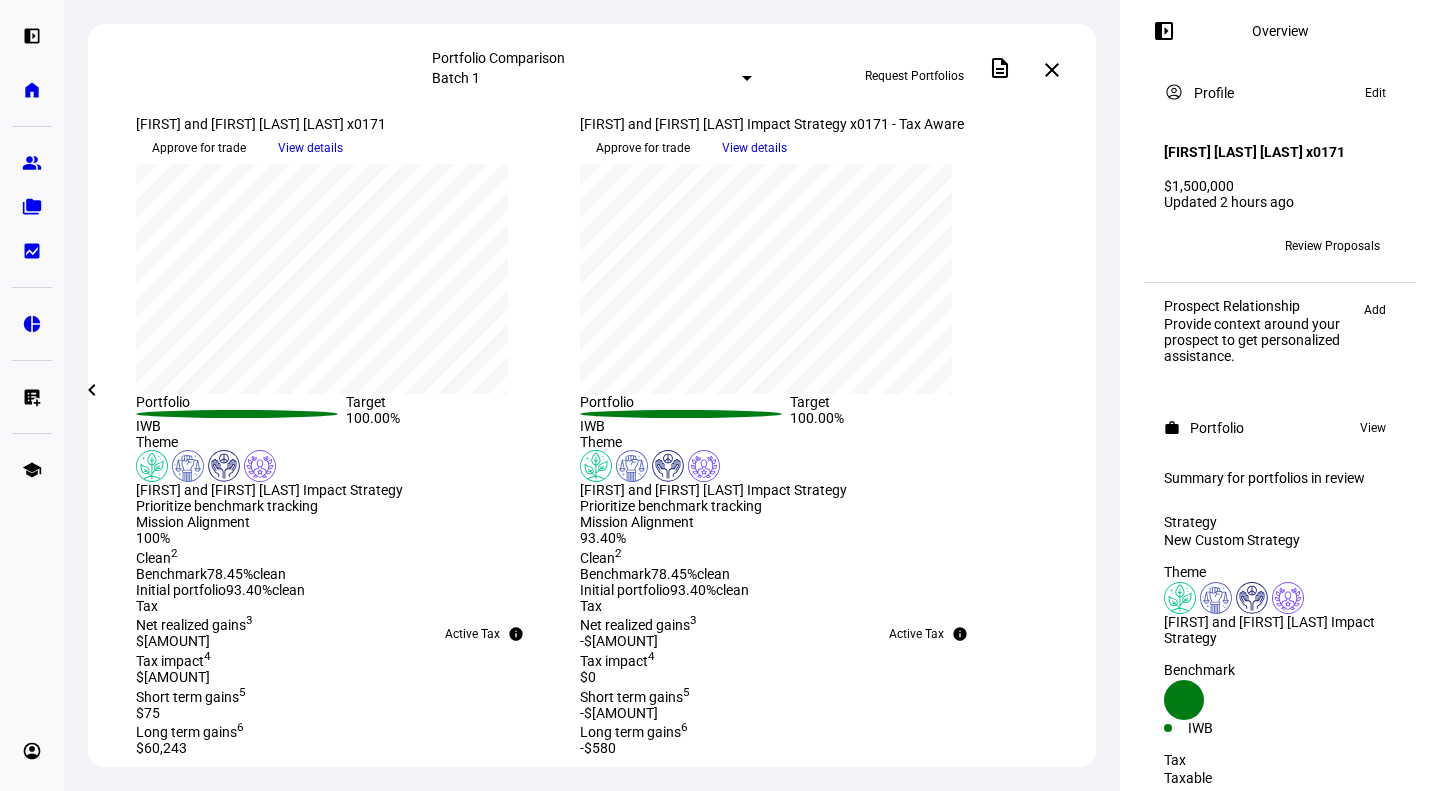 click on "Approve for trade" 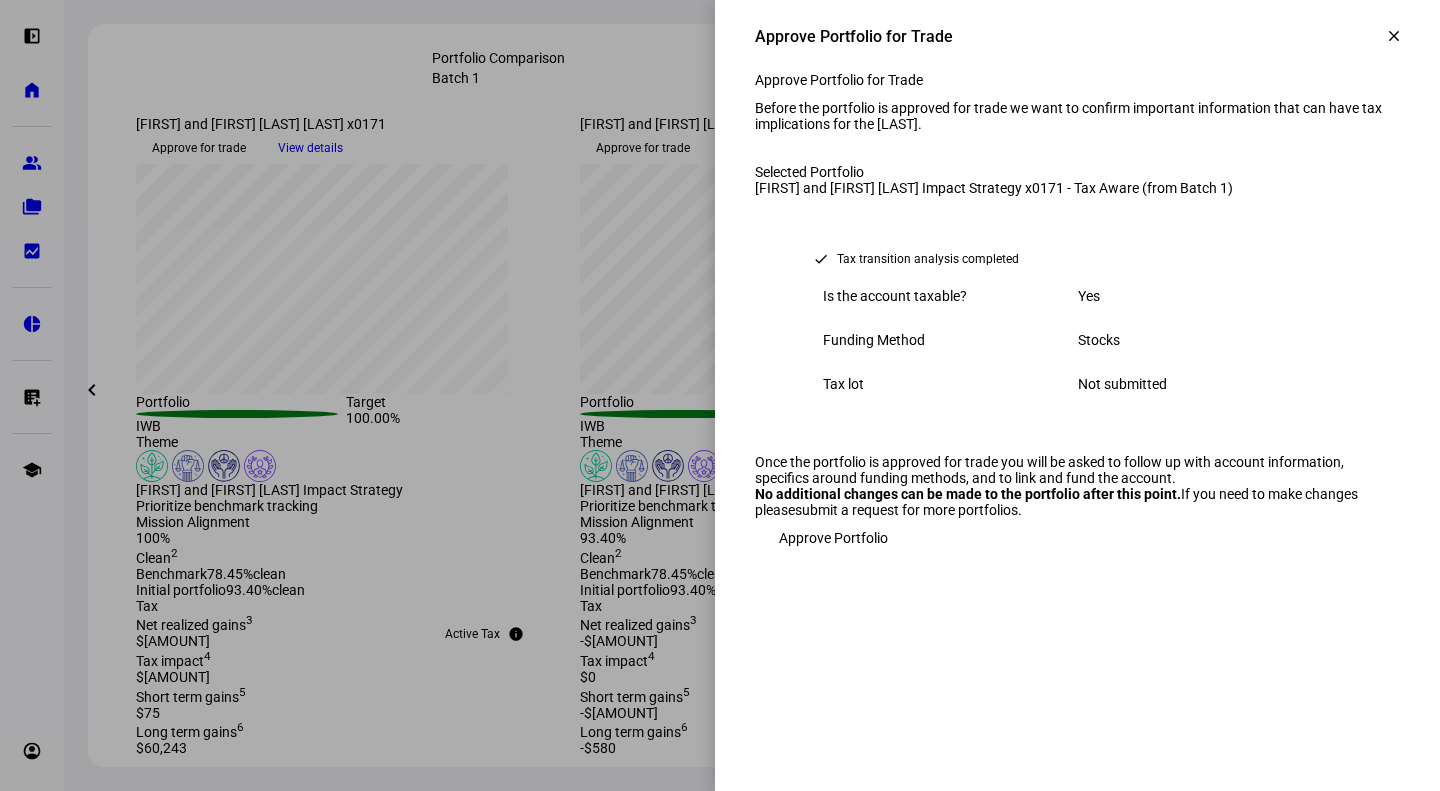 scroll, scrollTop: 0, scrollLeft: 0, axis: both 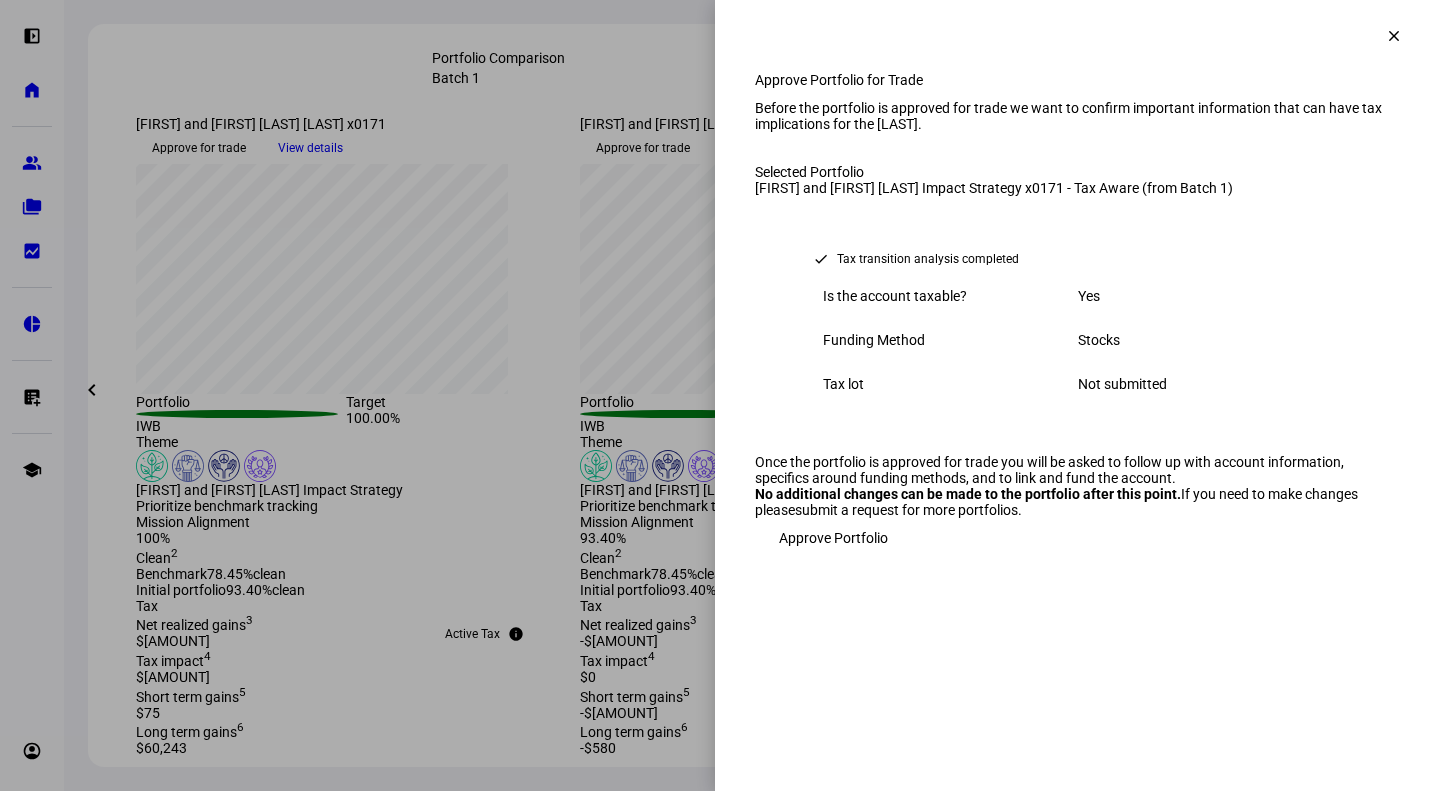 click on "Approve Portfolio" at bounding box center [833, 538] 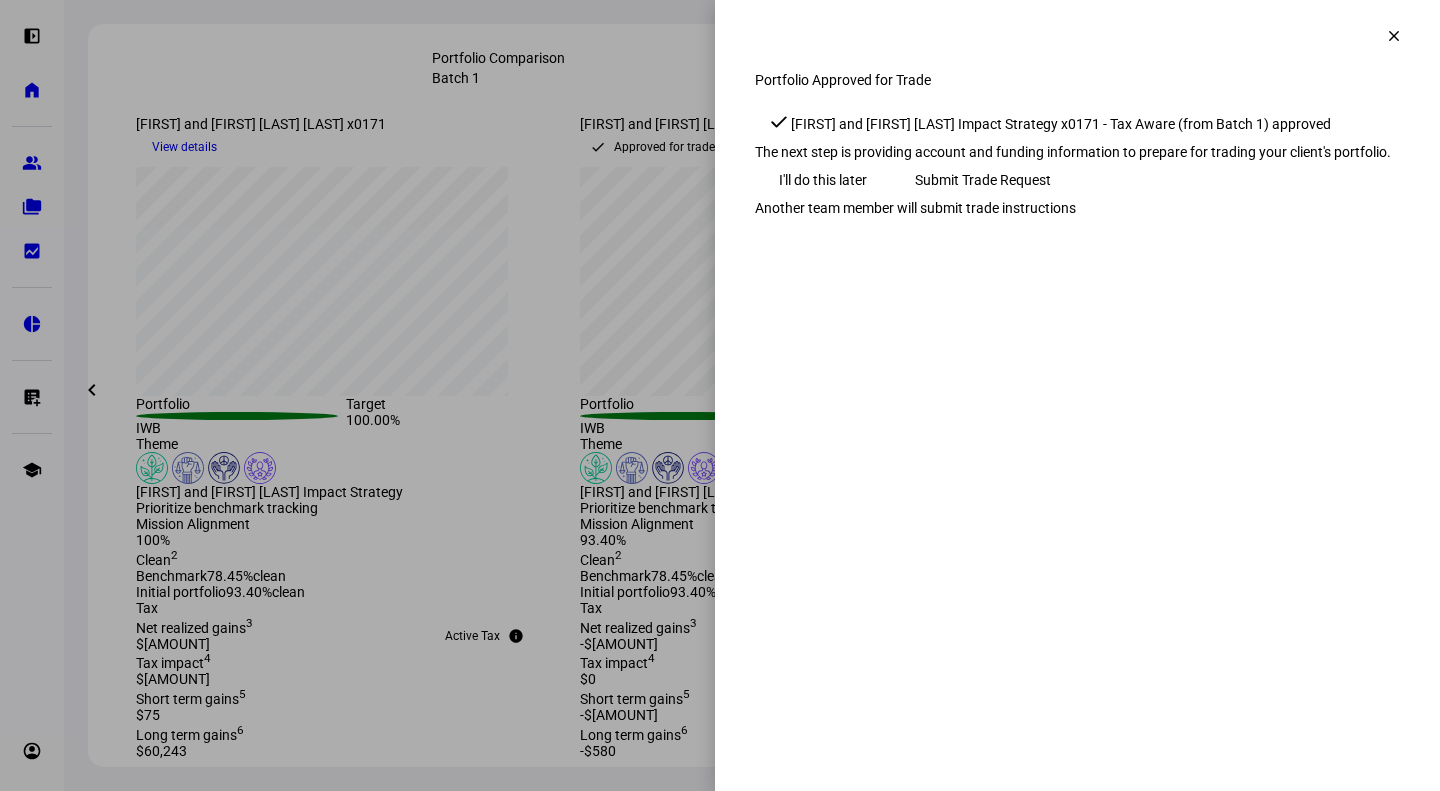 click on "Submit Trade Request" at bounding box center (983, 180) 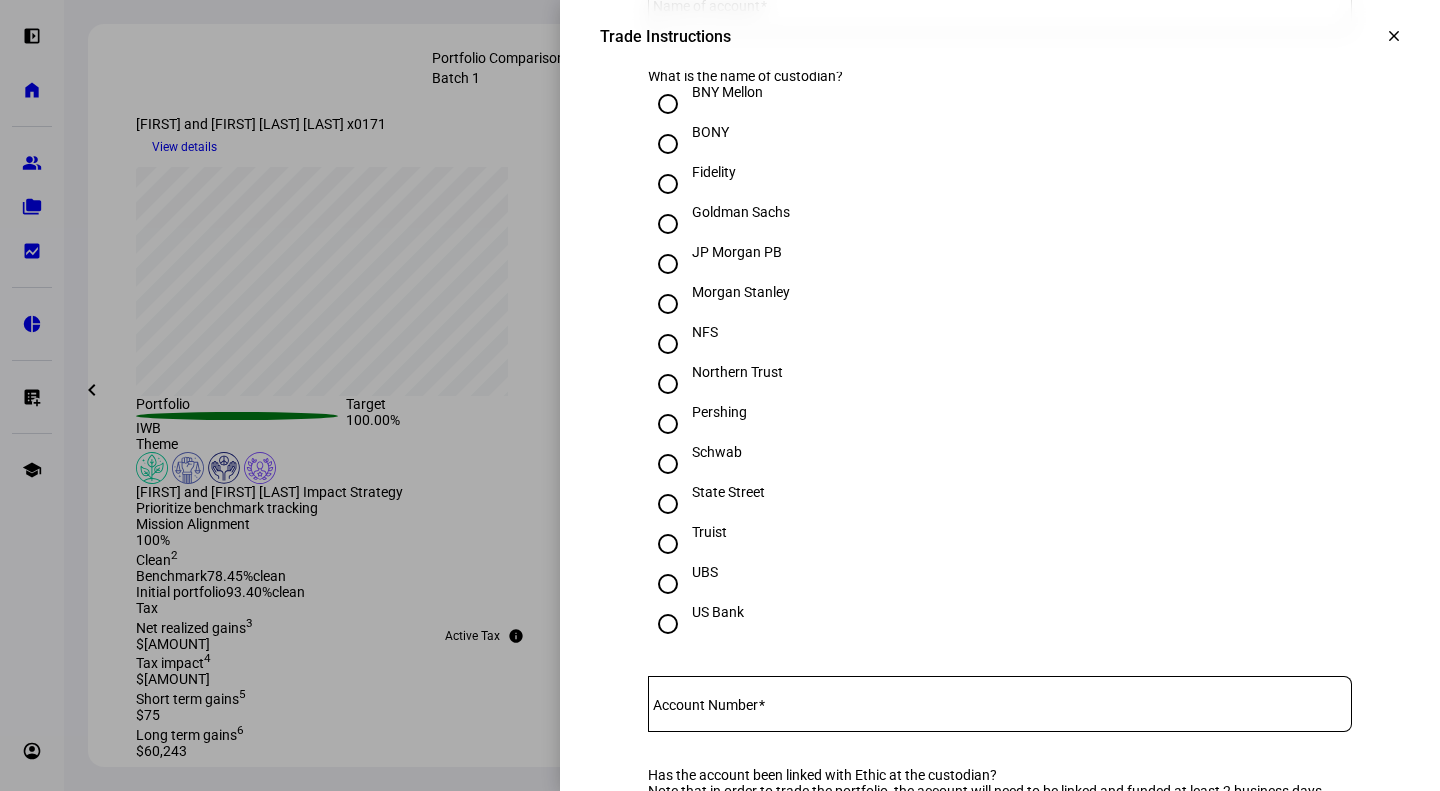 scroll, scrollTop: 600, scrollLeft: 0, axis: vertical 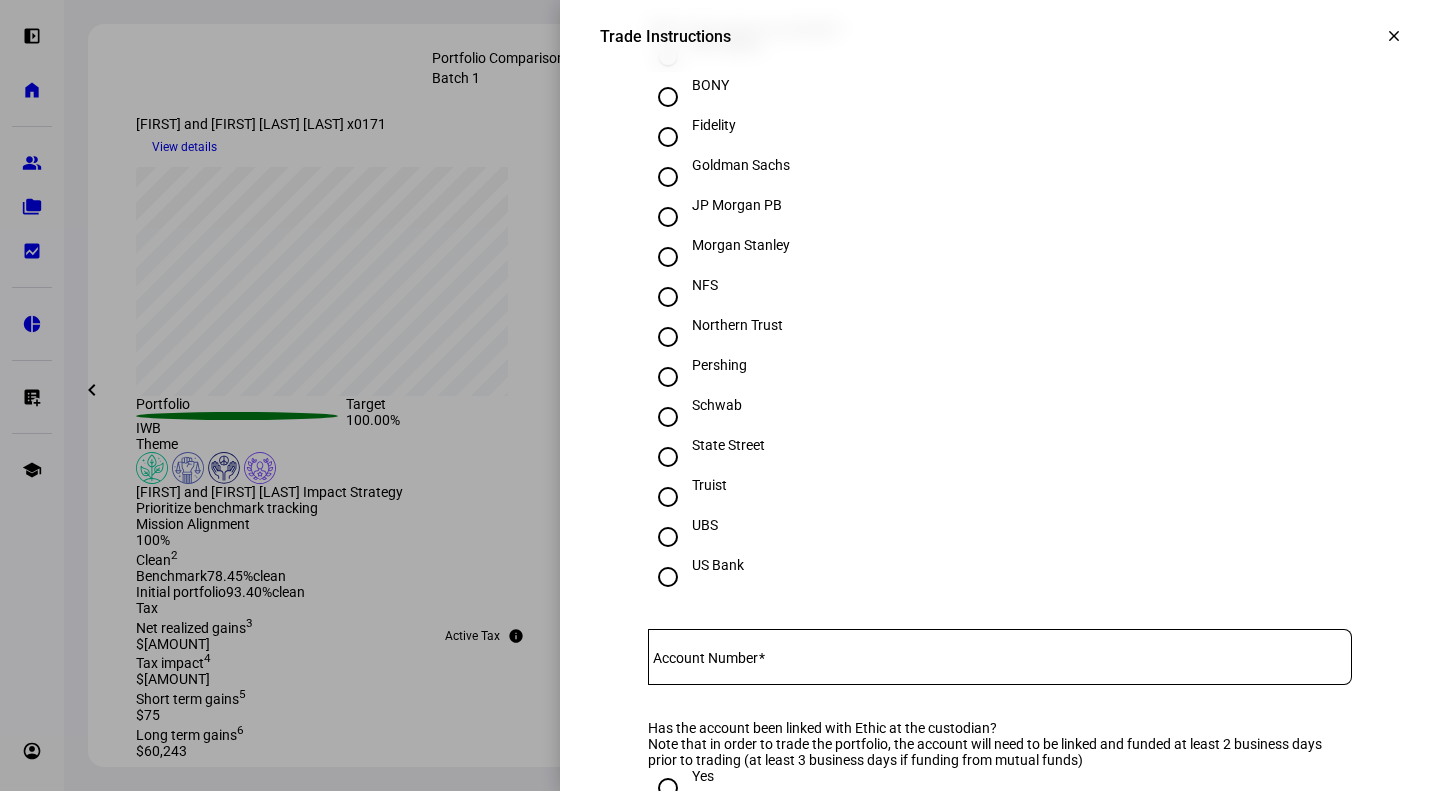 click on "Account Number" at bounding box center [1000, 653] 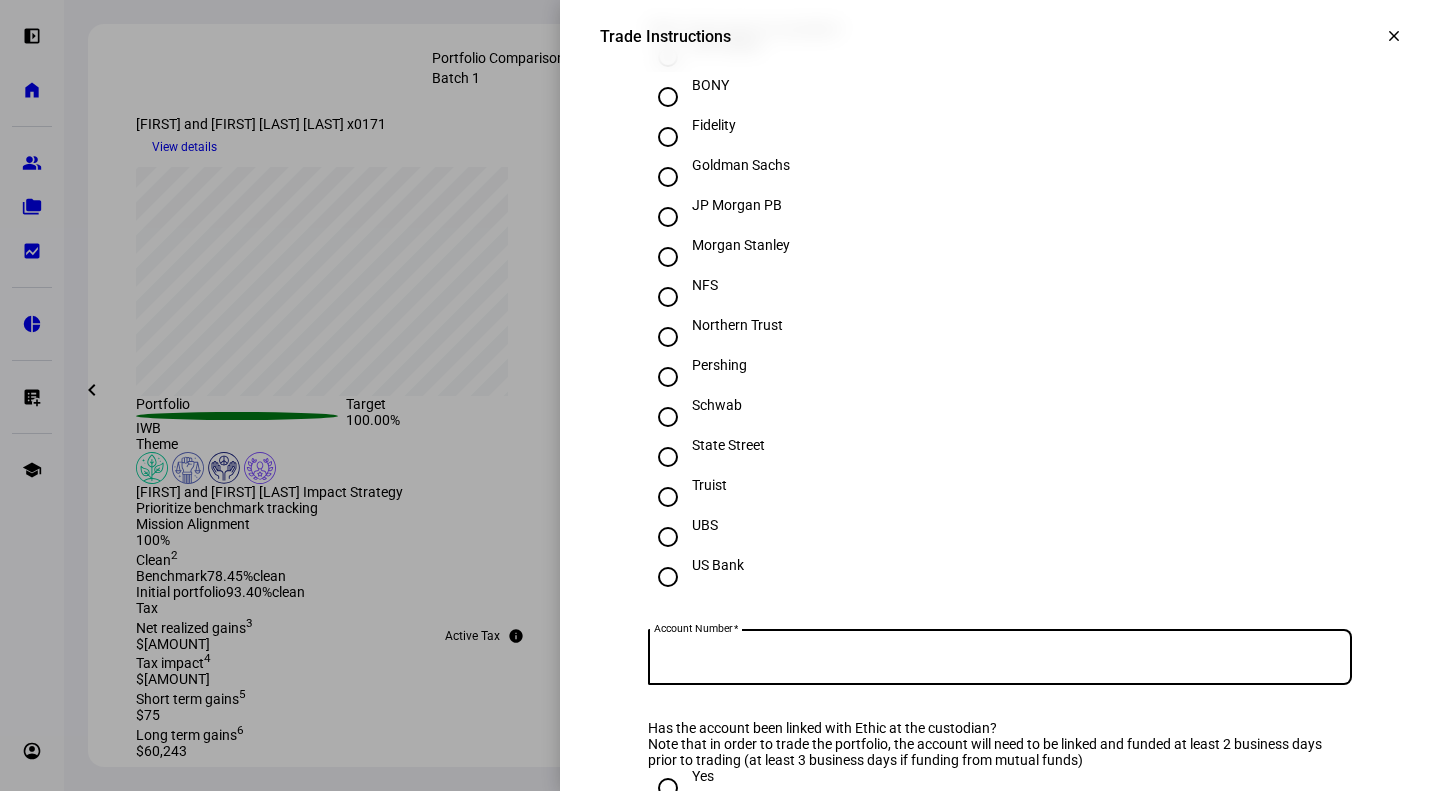 paste on "2588-0171" 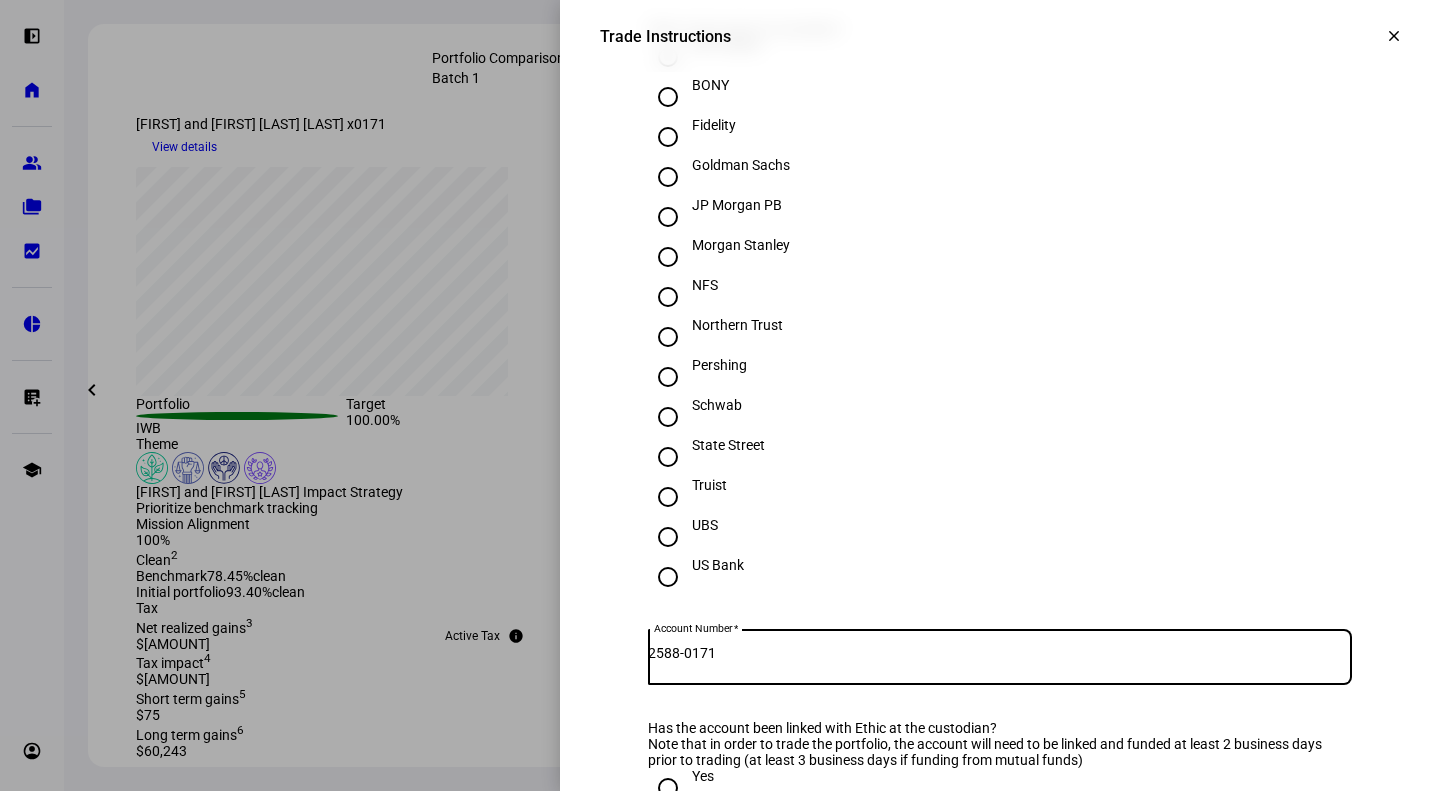 drag, startPoint x: 687, startPoint y: 705, endPoint x: 744, endPoint y: 665, distance: 69.63476 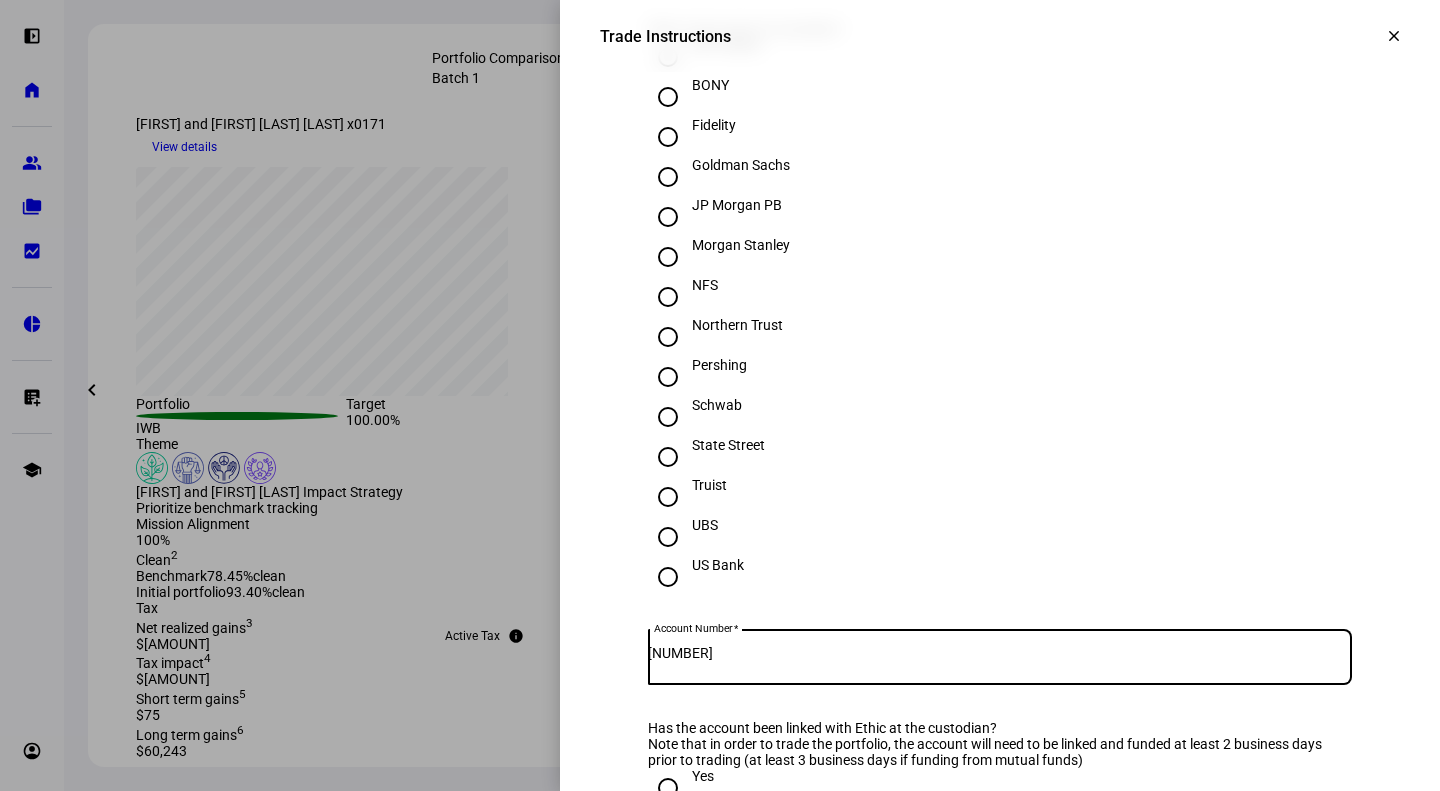 type on "[NUMBER]" 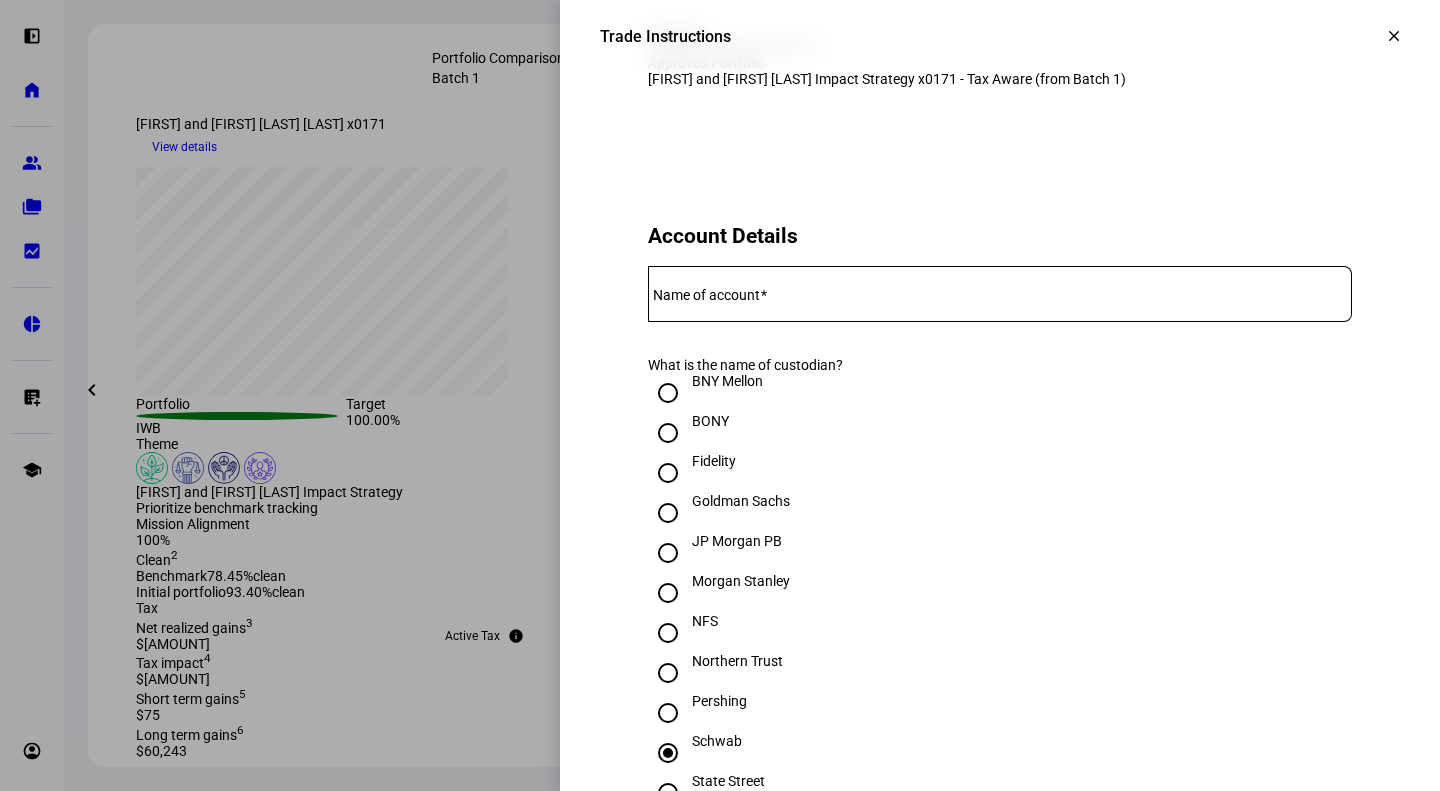 scroll, scrollTop: 0, scrollLeft: 0, axis: both 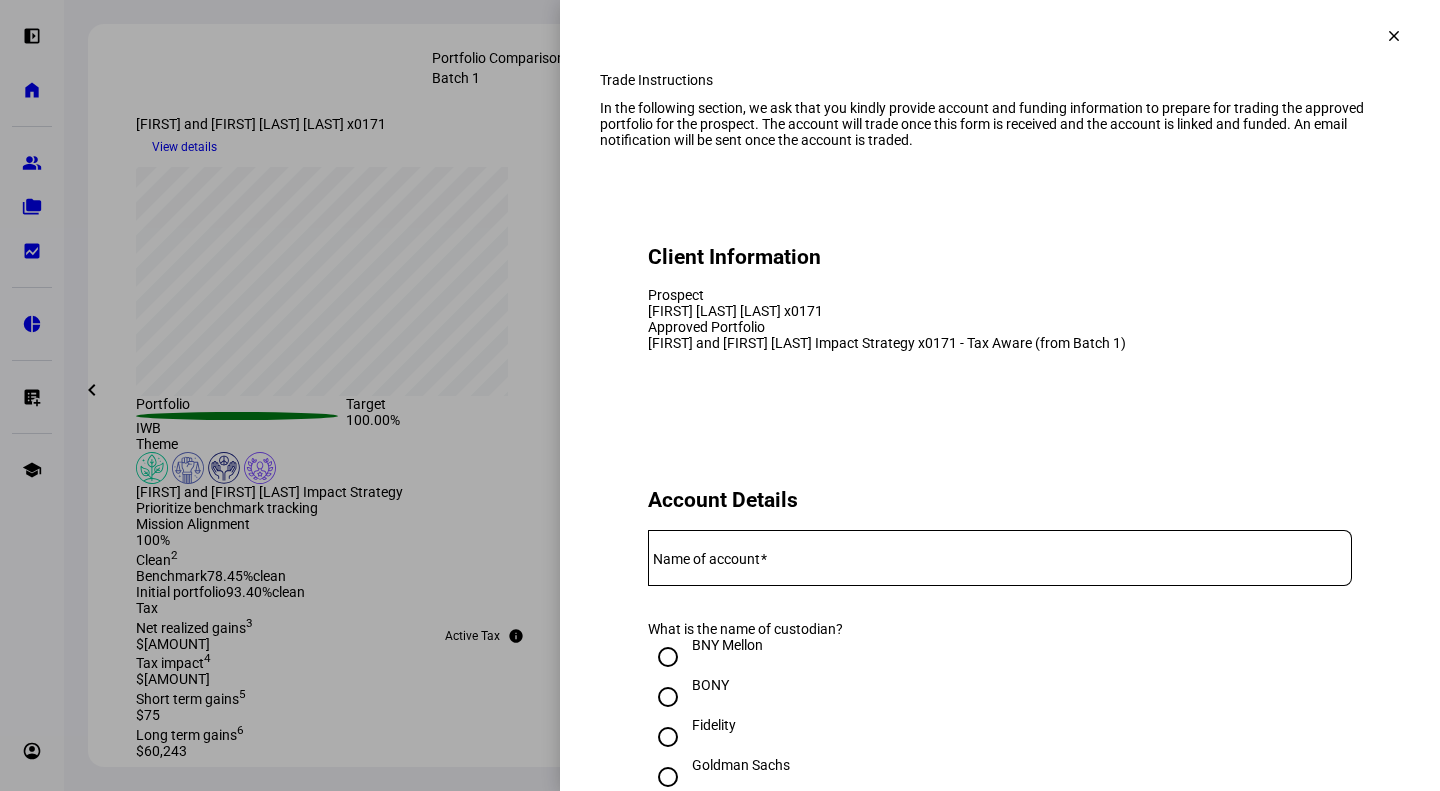 click on "Name of account" at bounding box center (706, 559) 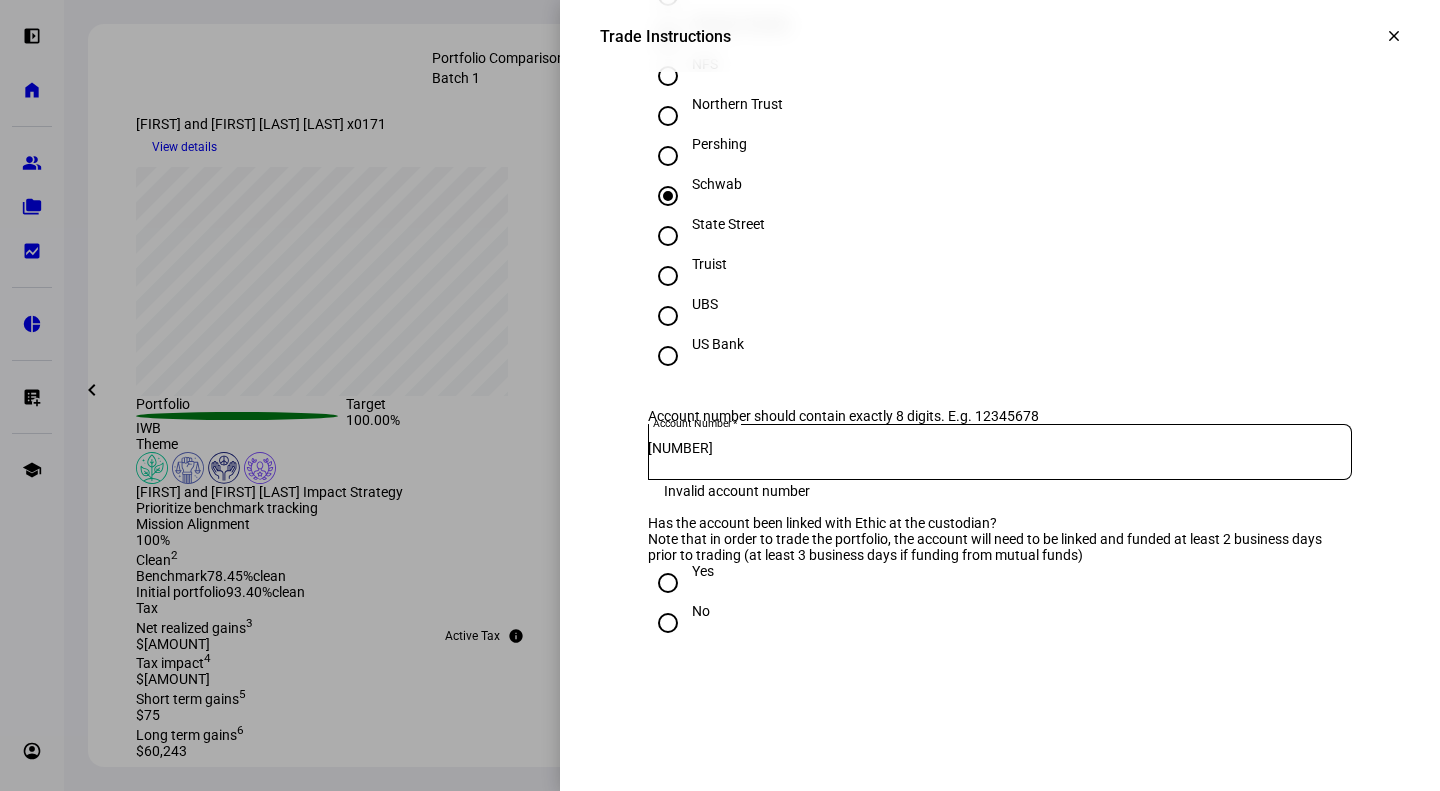 scroll, scrollTop: 1200, scrollLeft: 0, axis: vertical 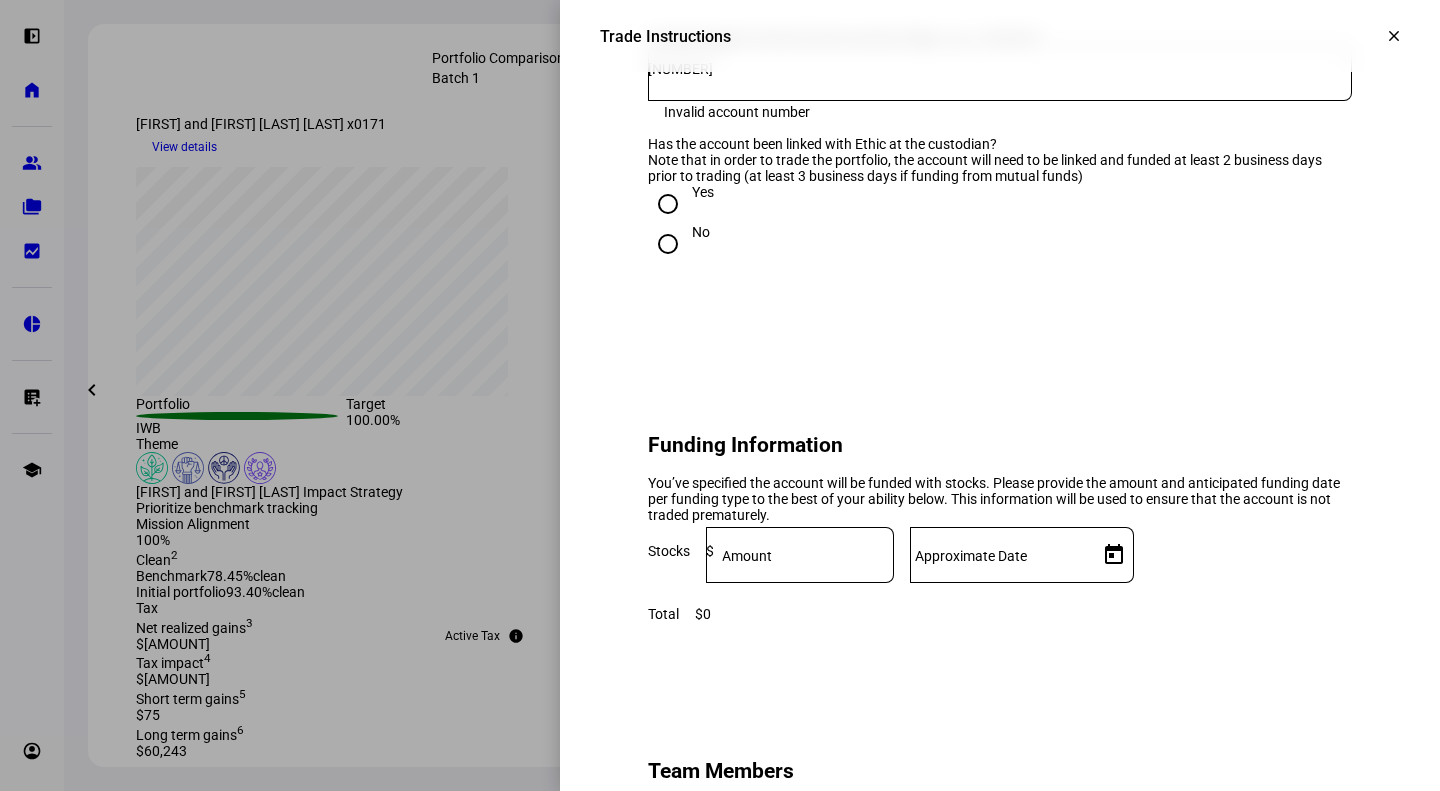 type on "[FIRST] [LAST] [LAST]" 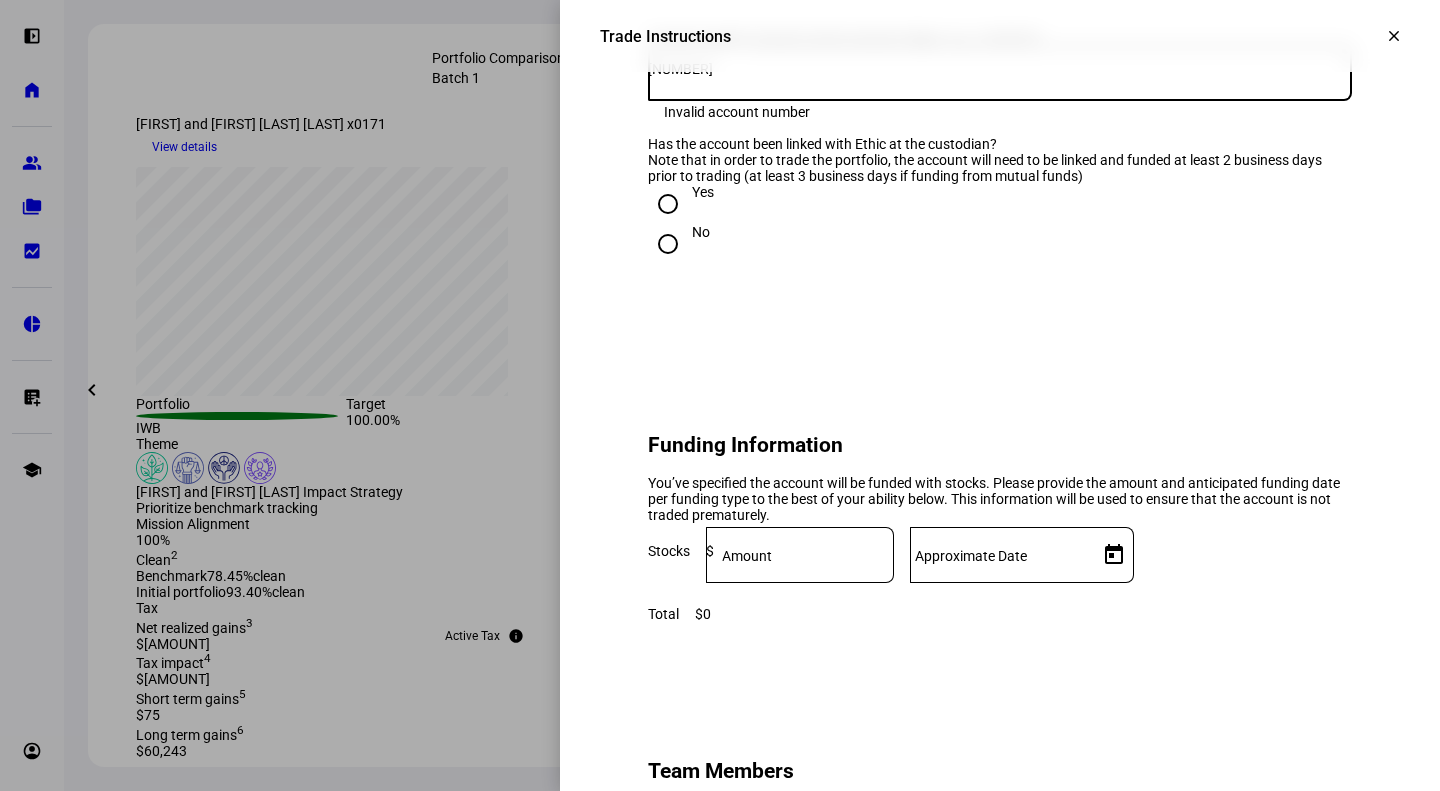 click on "Note that in order to trade the portfolio, the account will need to be linked and funded at least 2 business days prior to trading (at least 3 business days if funding from mutual funds)" at bounding box center (1000, 168) 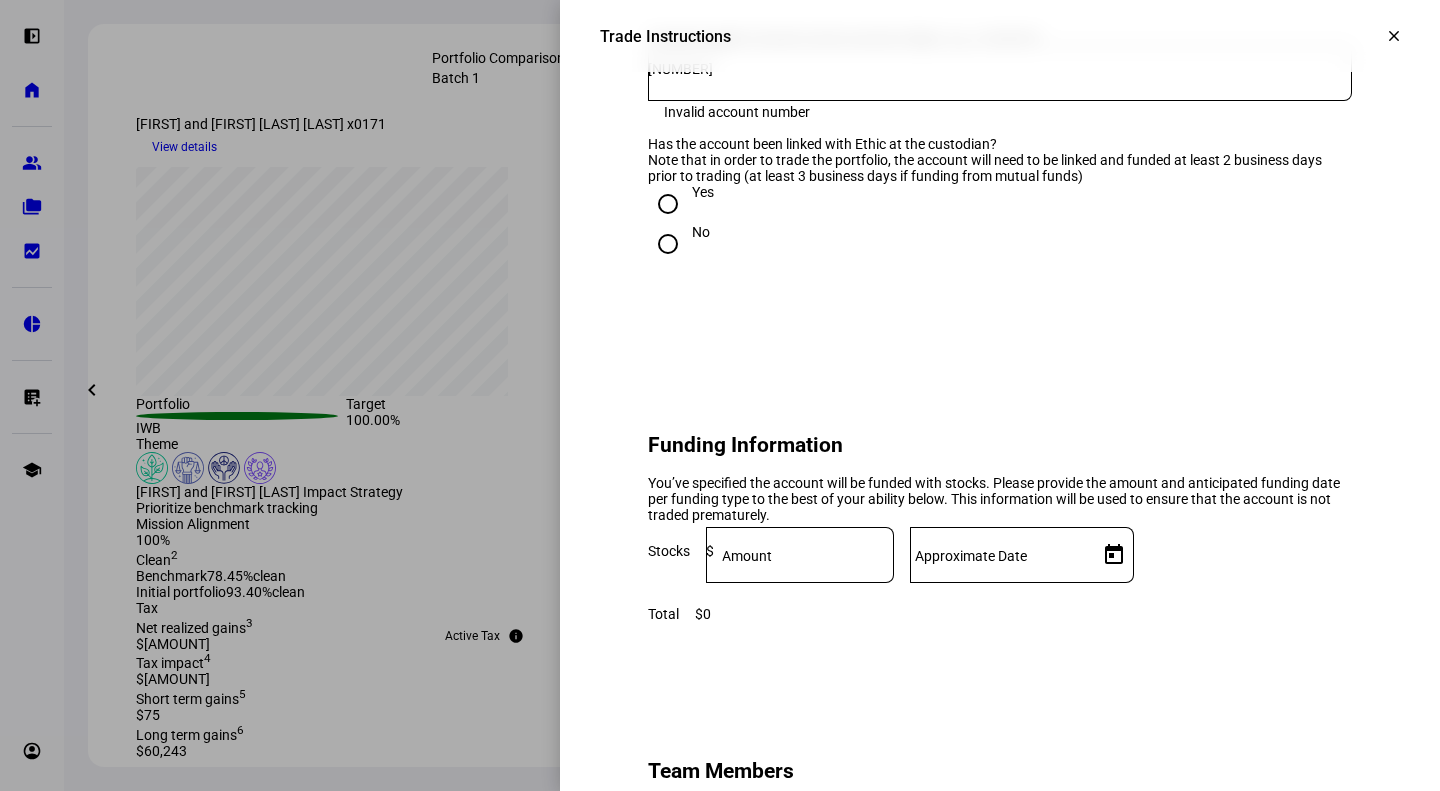 click on "Yes" at bounding box center [703, 192] 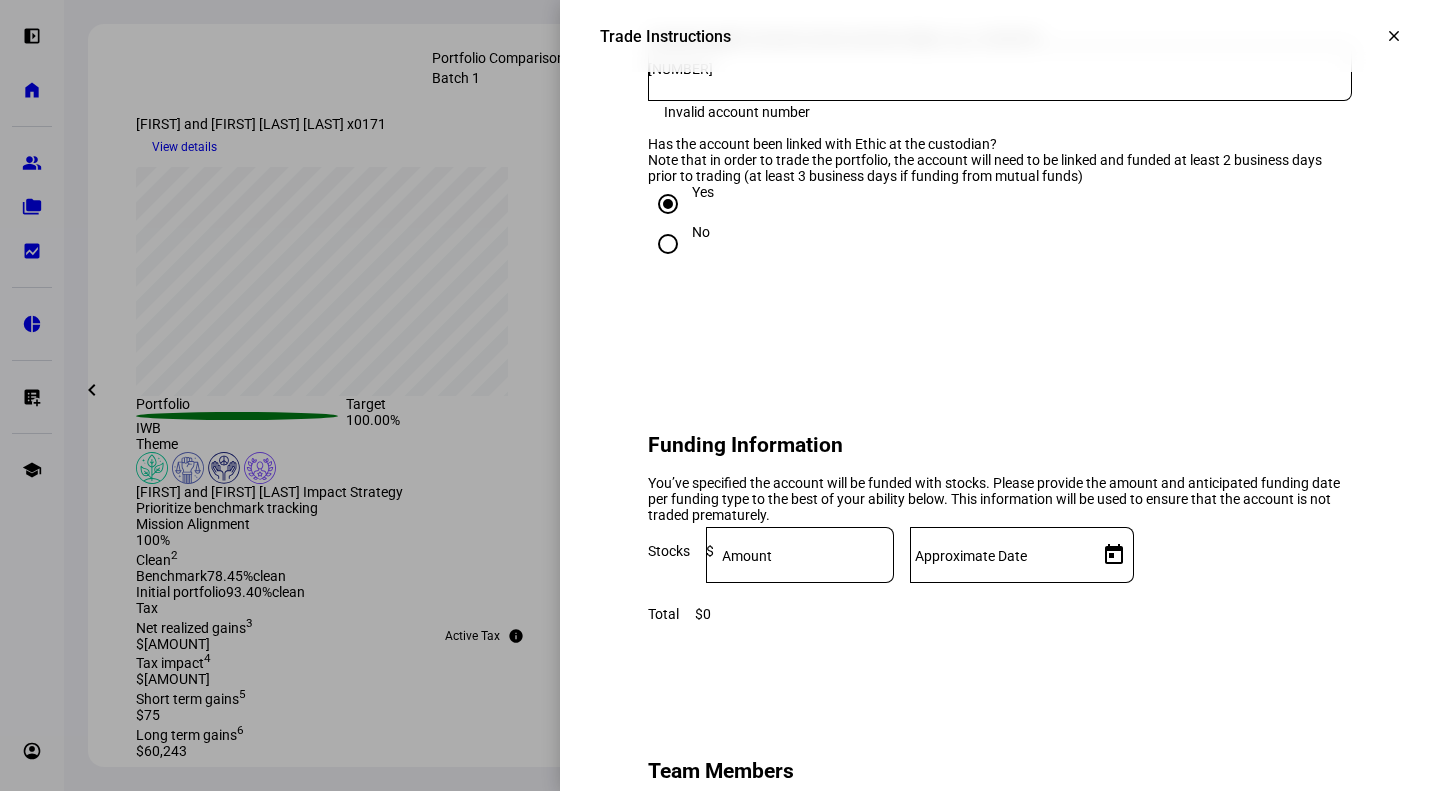 click on "[NUMBER]" at bounding box center [1000, 69] 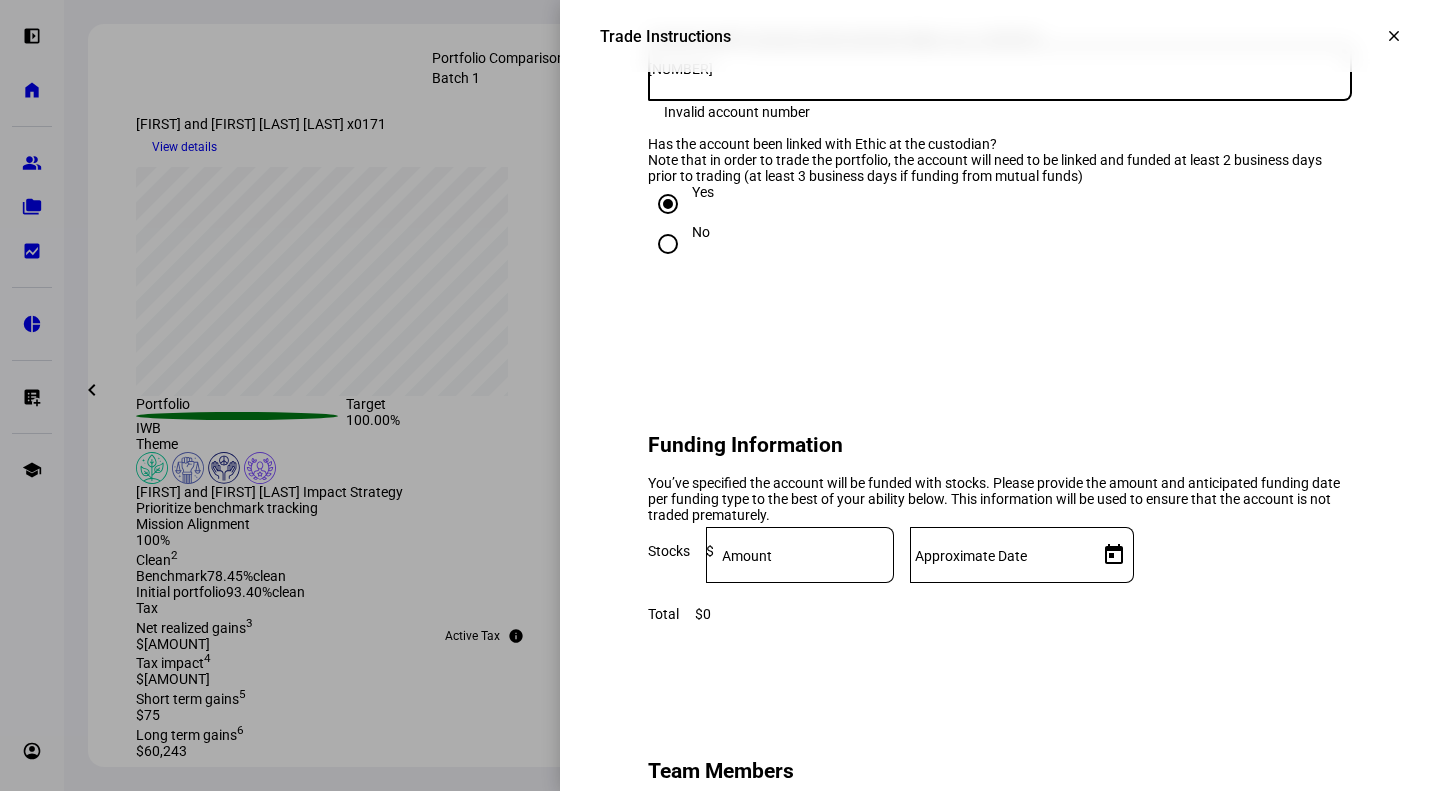 drag, startPoint x: 656, startPoint y: 140, endPoint x: 540, endPoint y: 135, distance: 116.10771 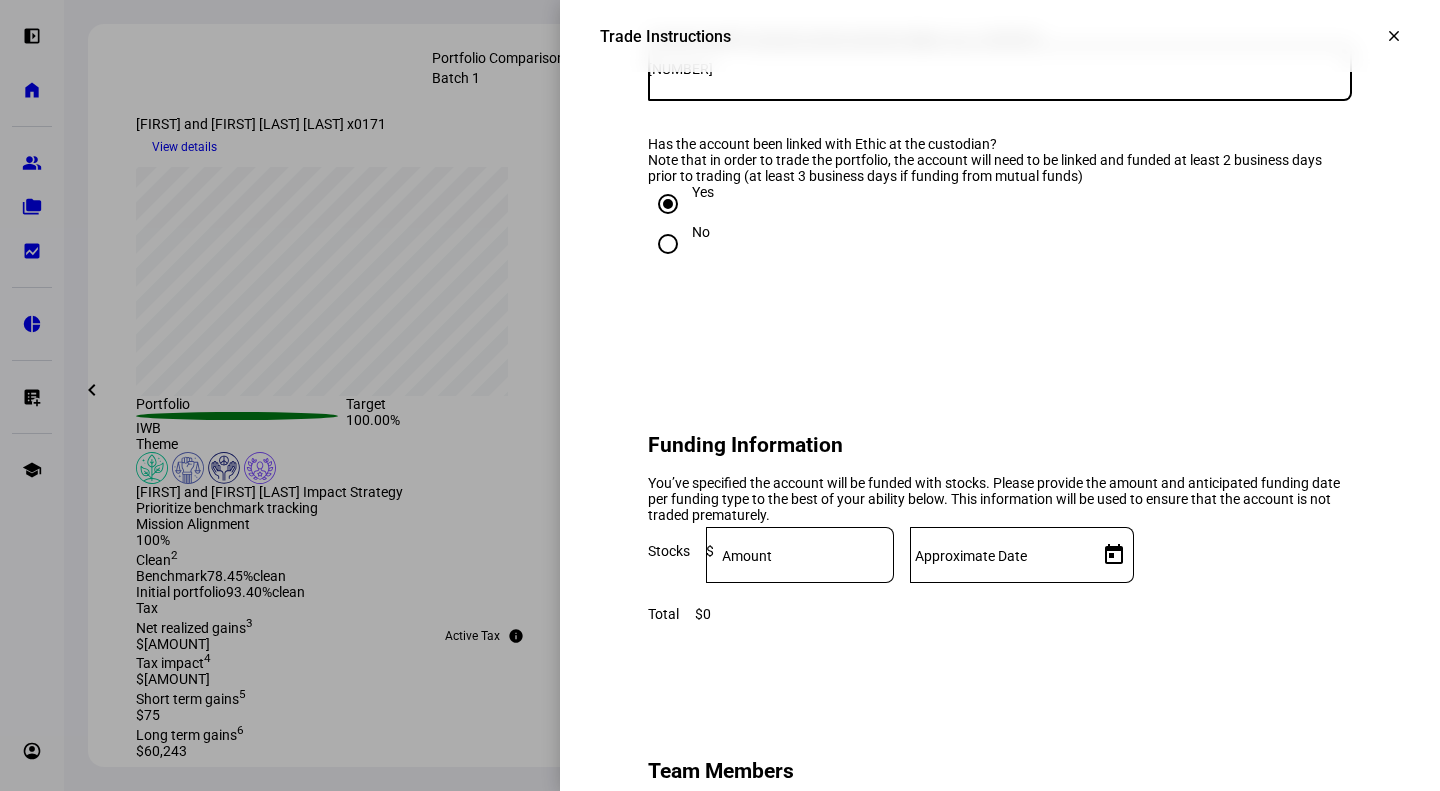 scroll, scrollTop: 1300, scrollLeft: 0, axis: vertical 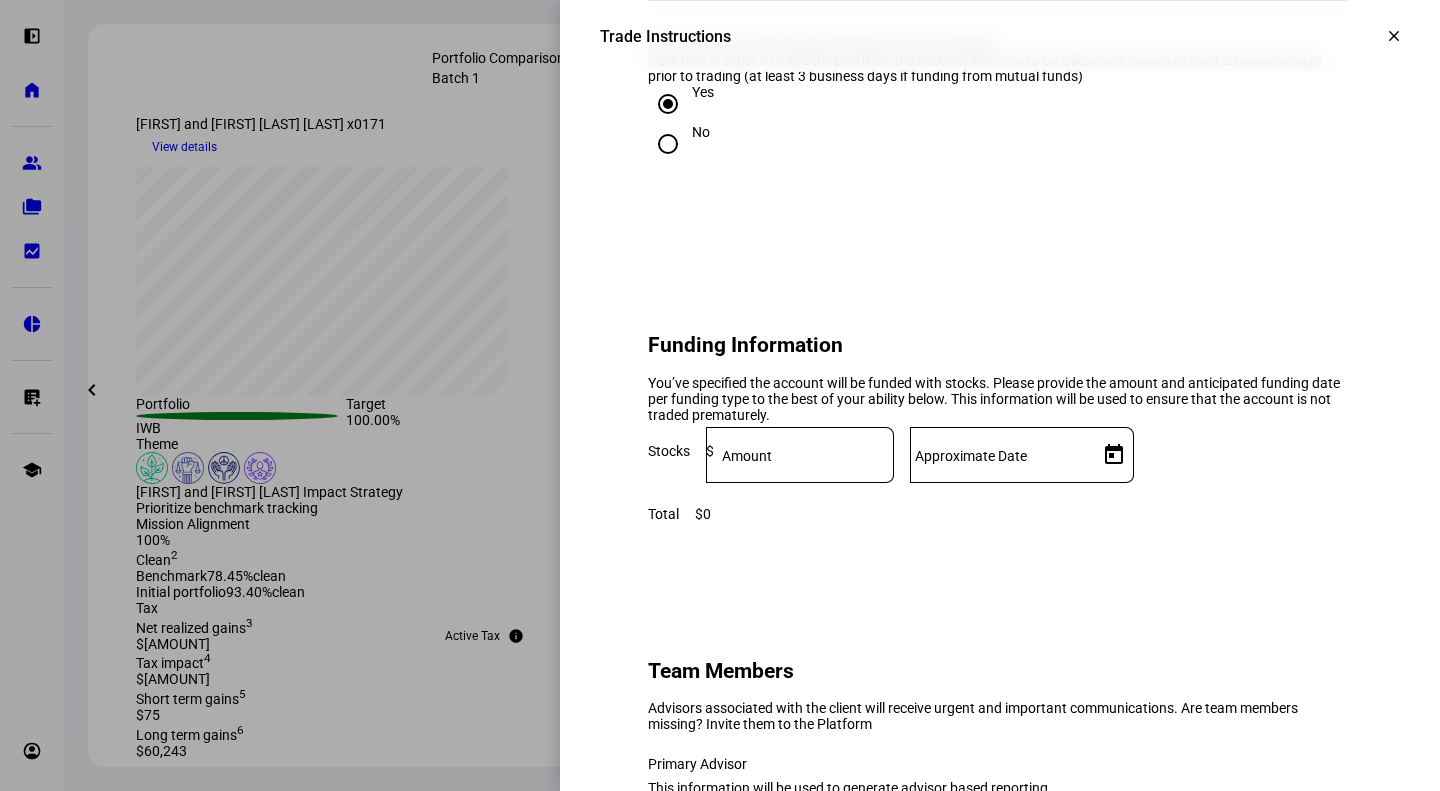 type on "[NUMBER]" 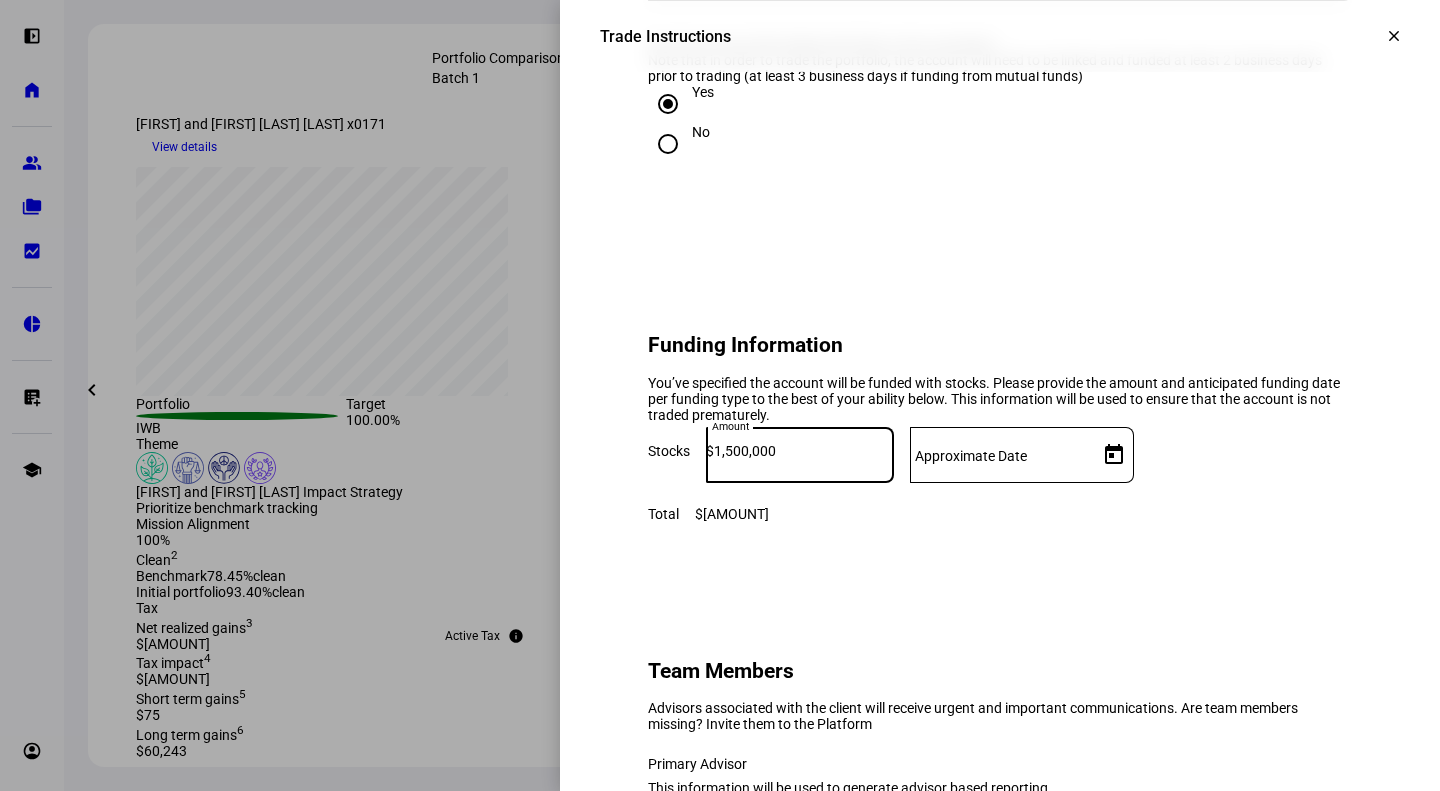 type on "1,500,000" 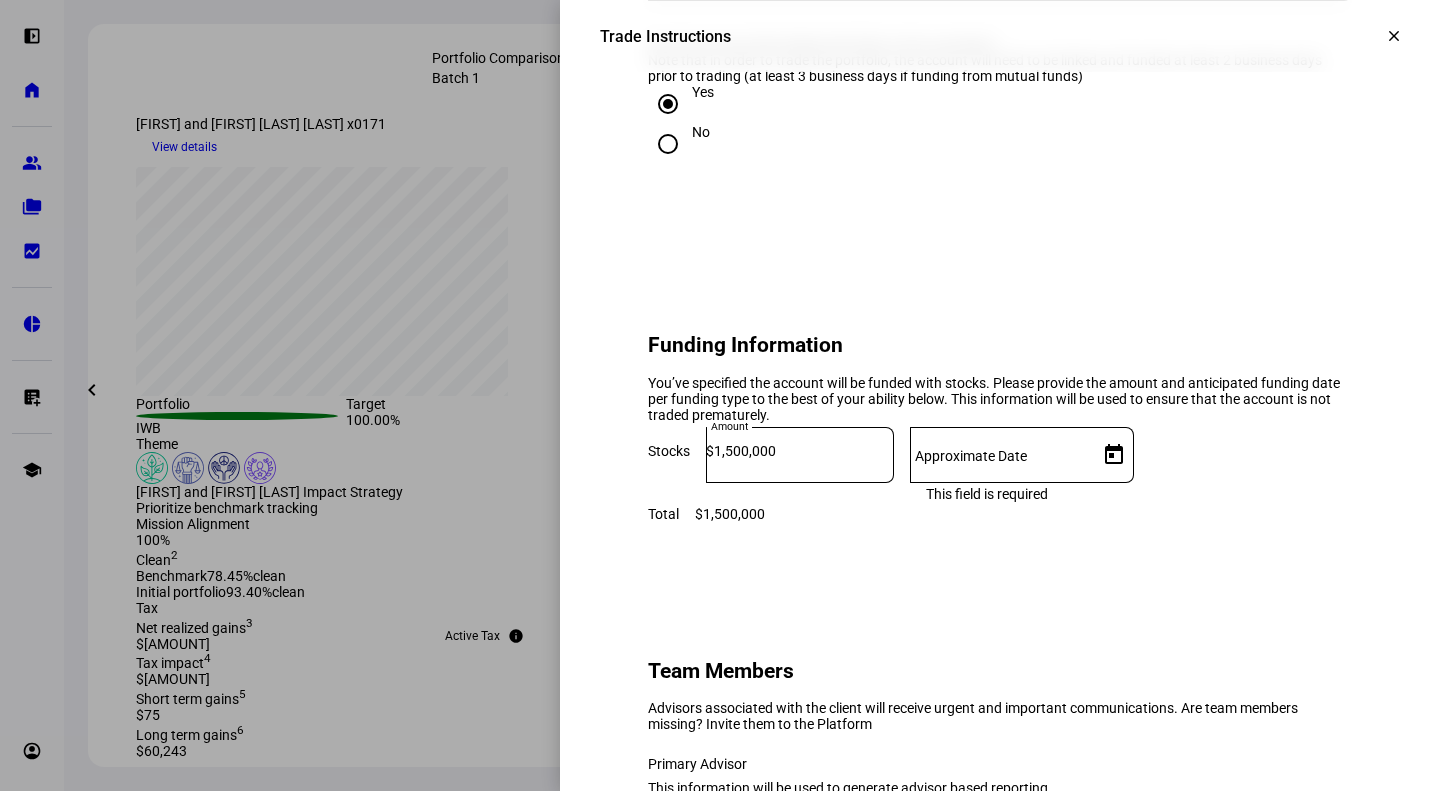 click 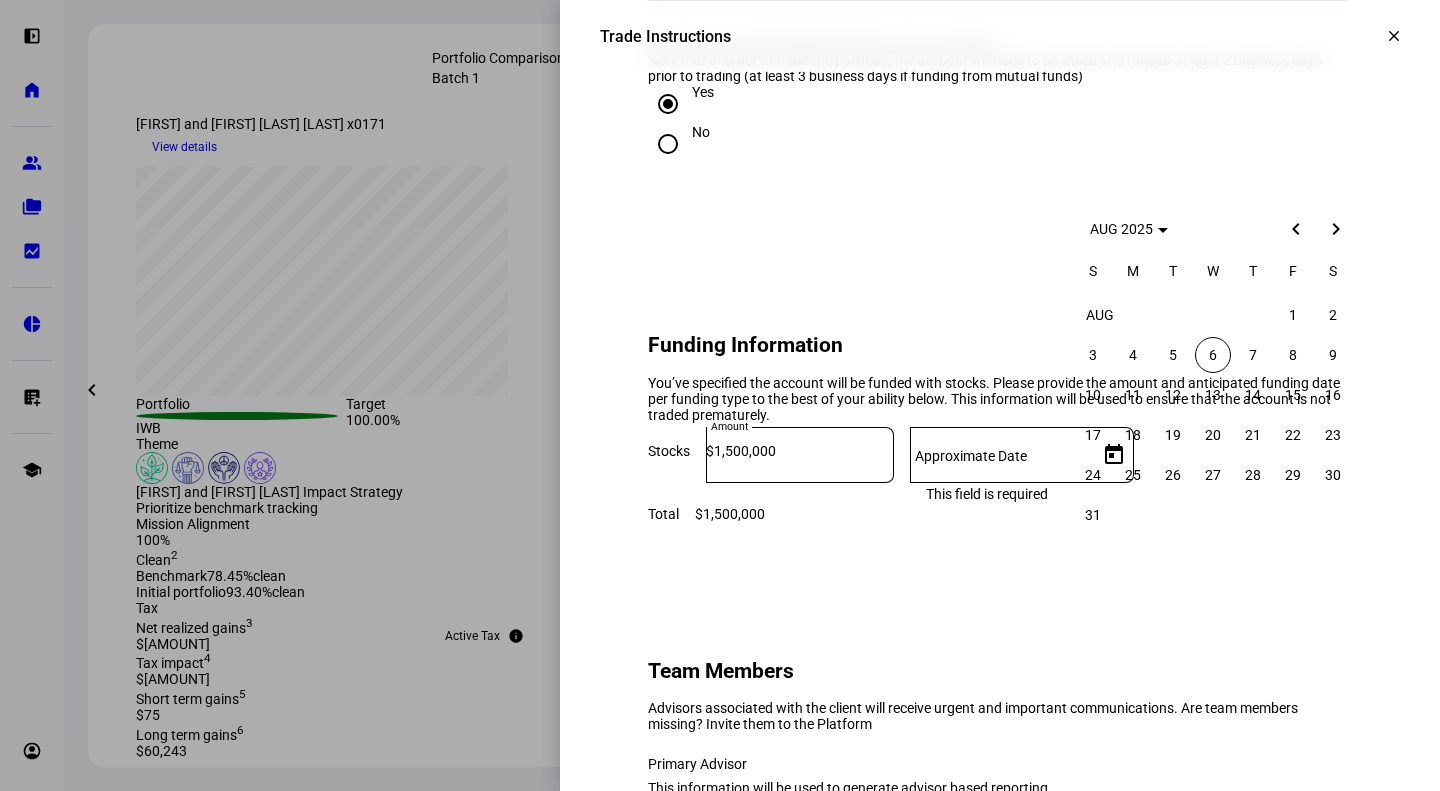 click on "6" at bounding box center (1213, 355) 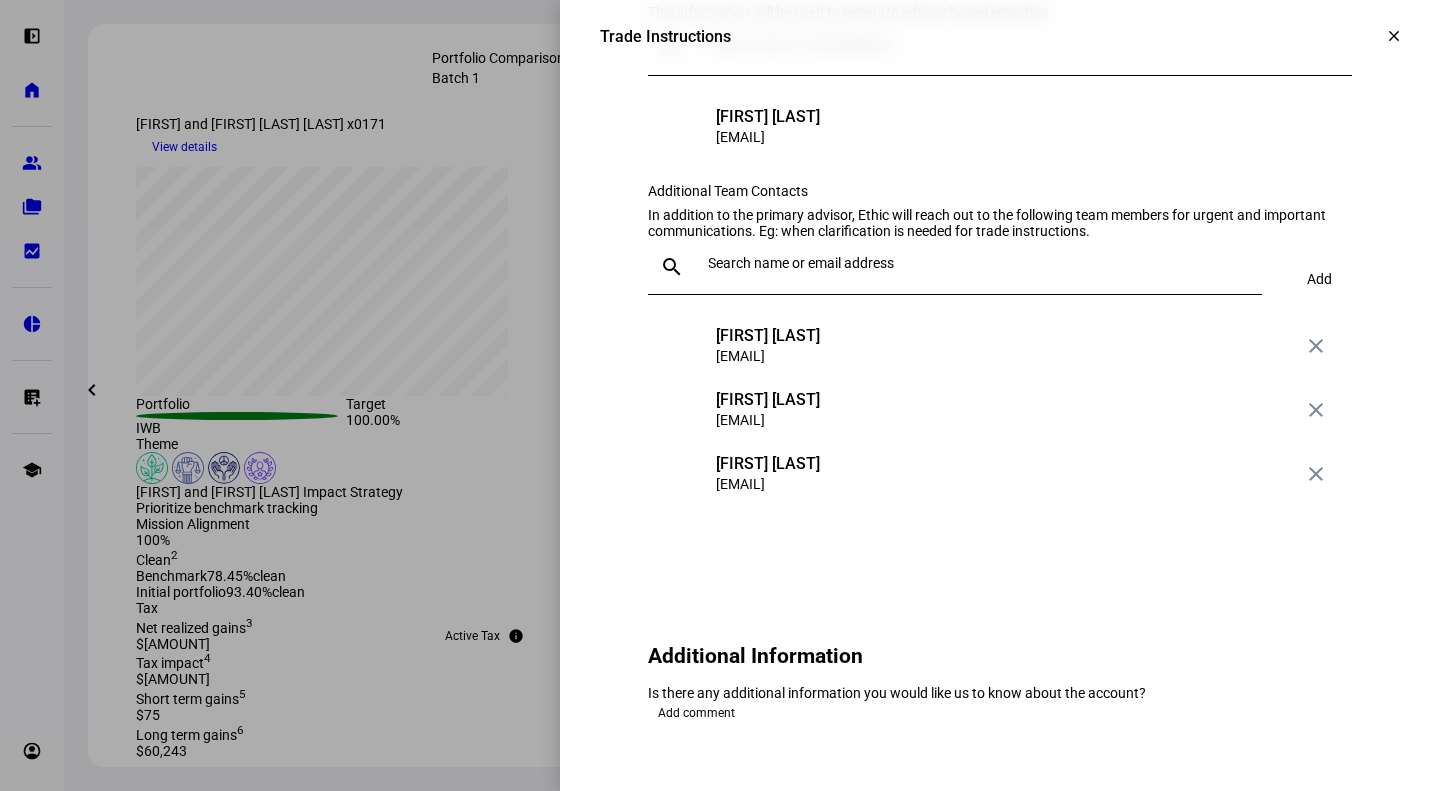 scroll, scrollTop: 2100, scrollLeft: 0, axis: vertical 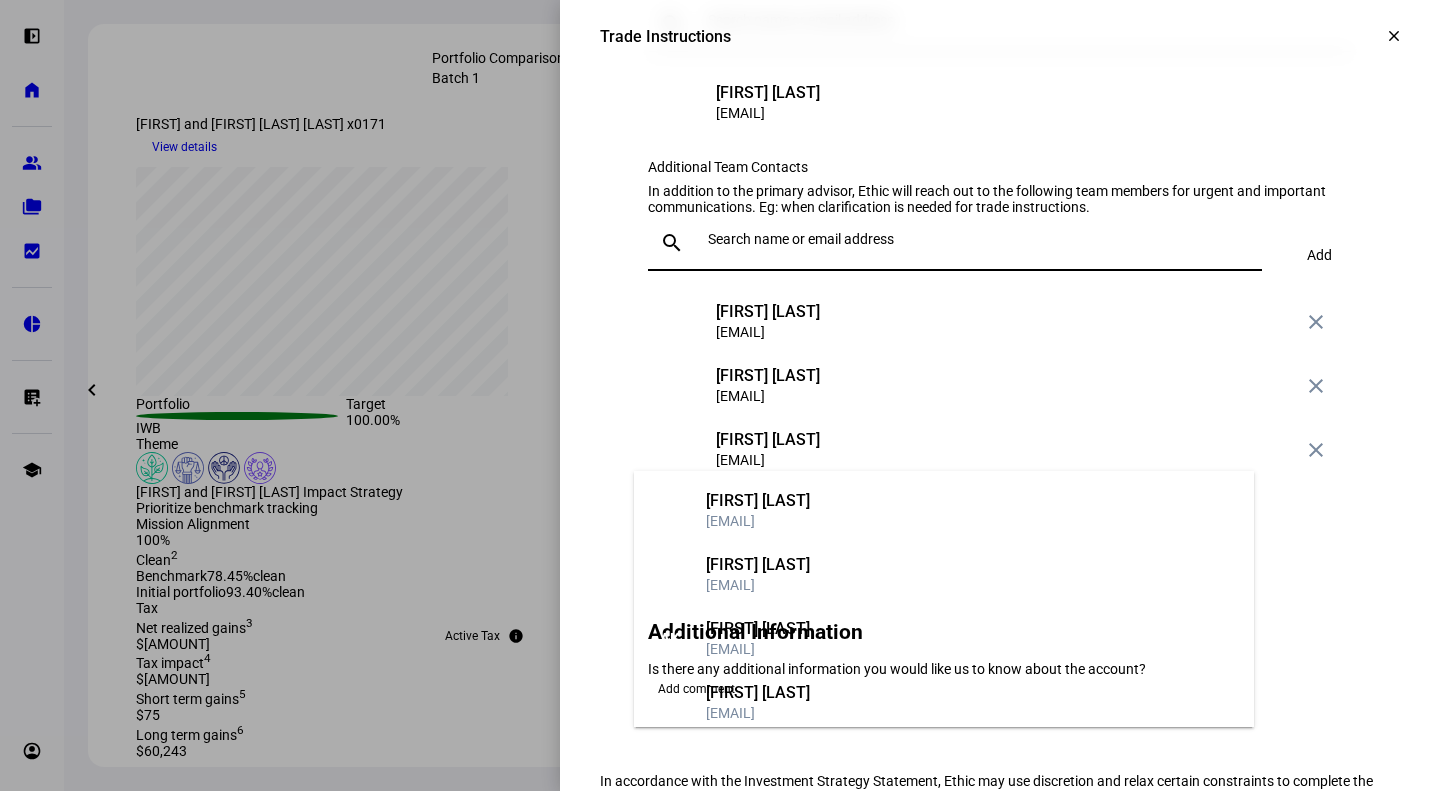 click at bounding box center [981, 239] 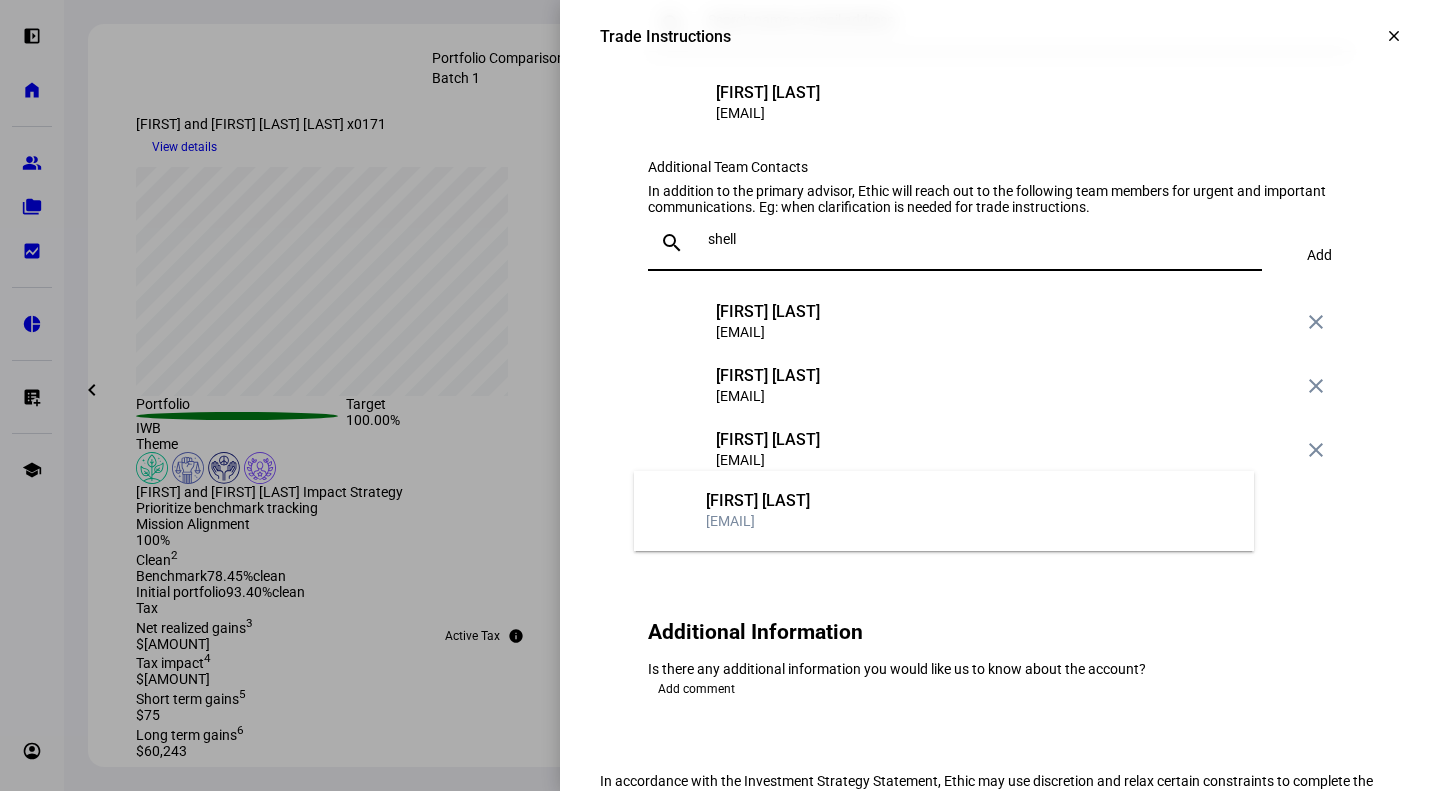 type on "shell" 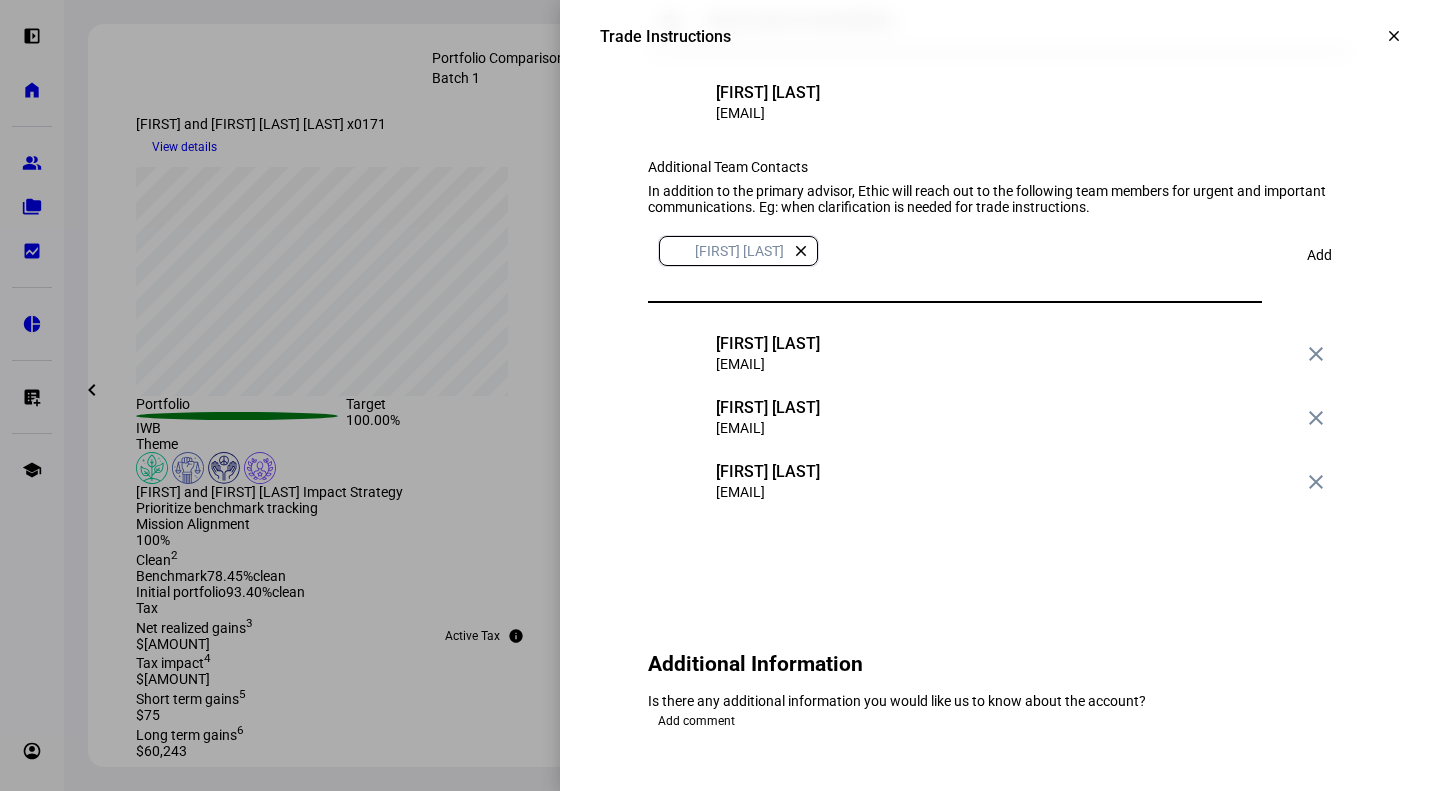 click 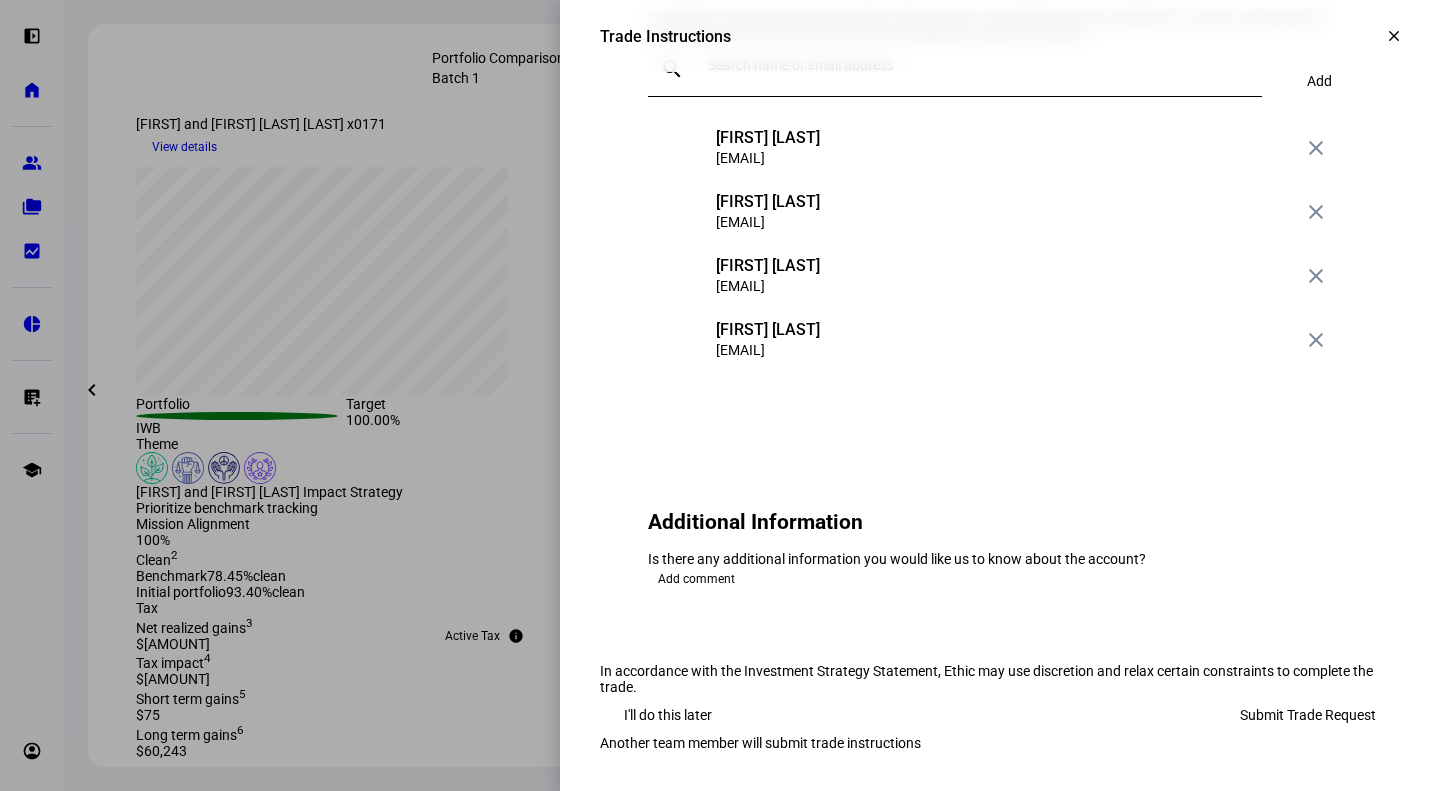 click on "Submit Trade Request" at bounding box center [1308, 715] 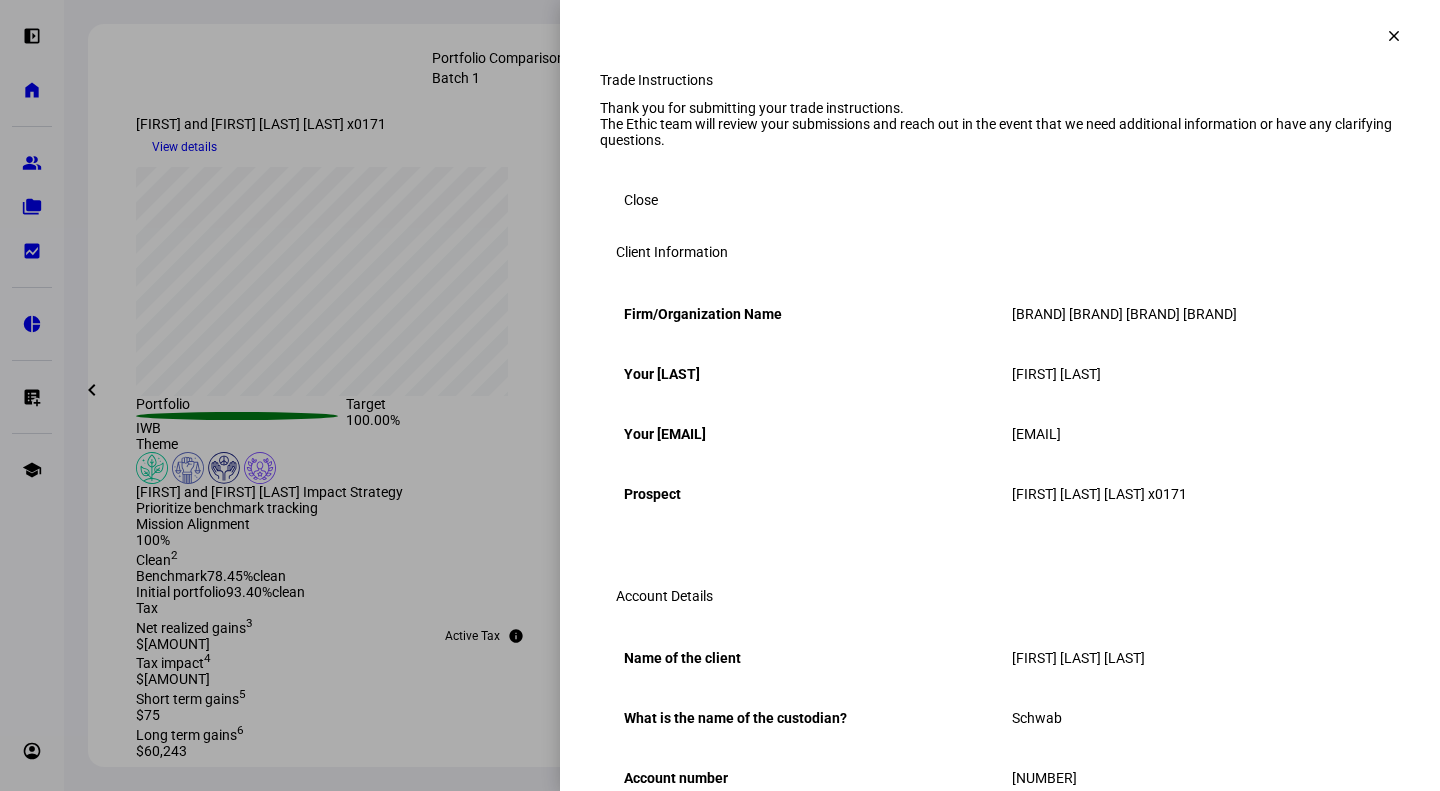 scroll, scrollTop: 100, scrollLeft: 0, axis: vertical 